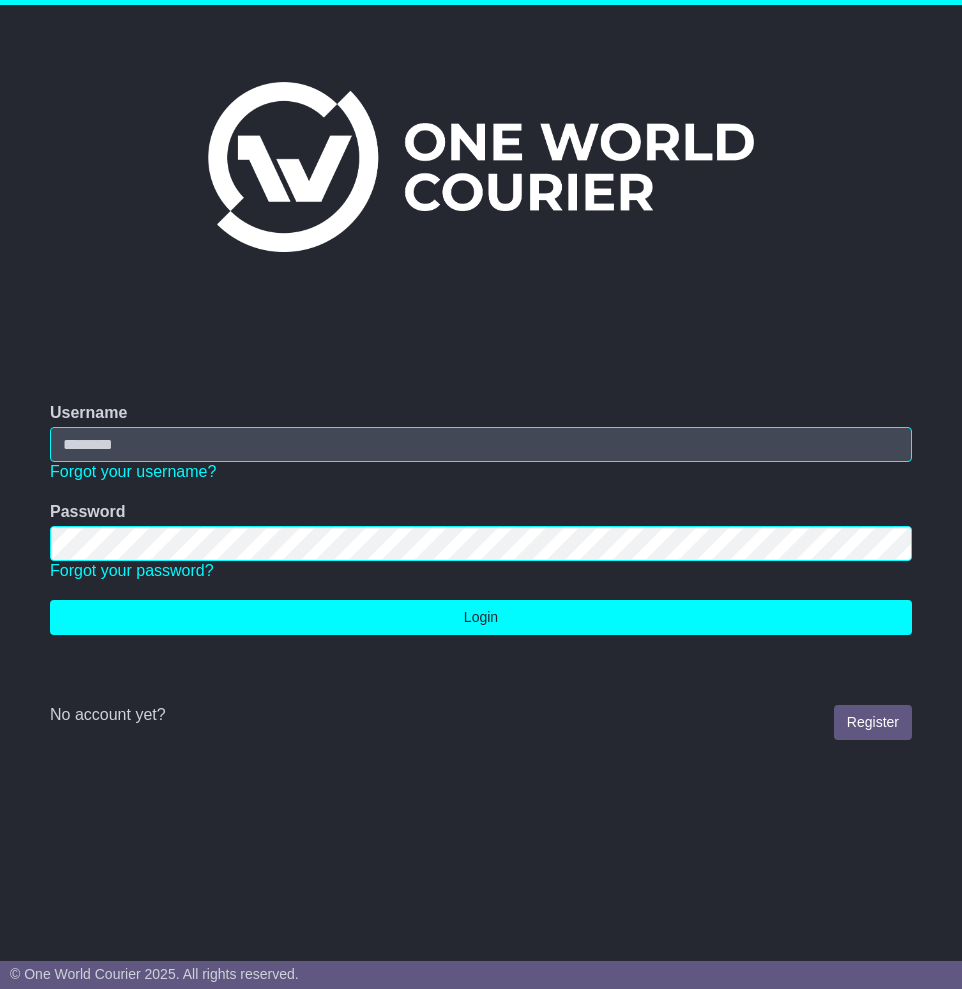 scroll, scrollTop: 0, scrollLeft: 0, axis: both 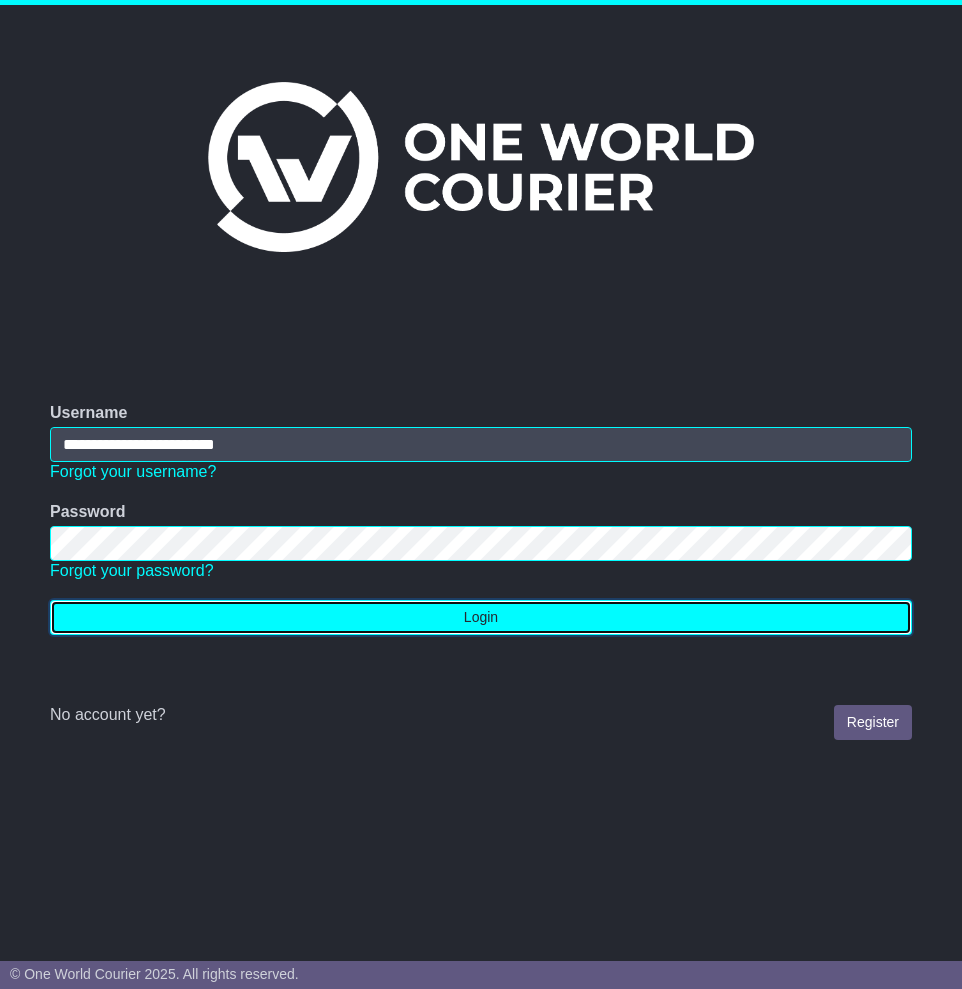 click on "Login" at bounding box center [481, 617] 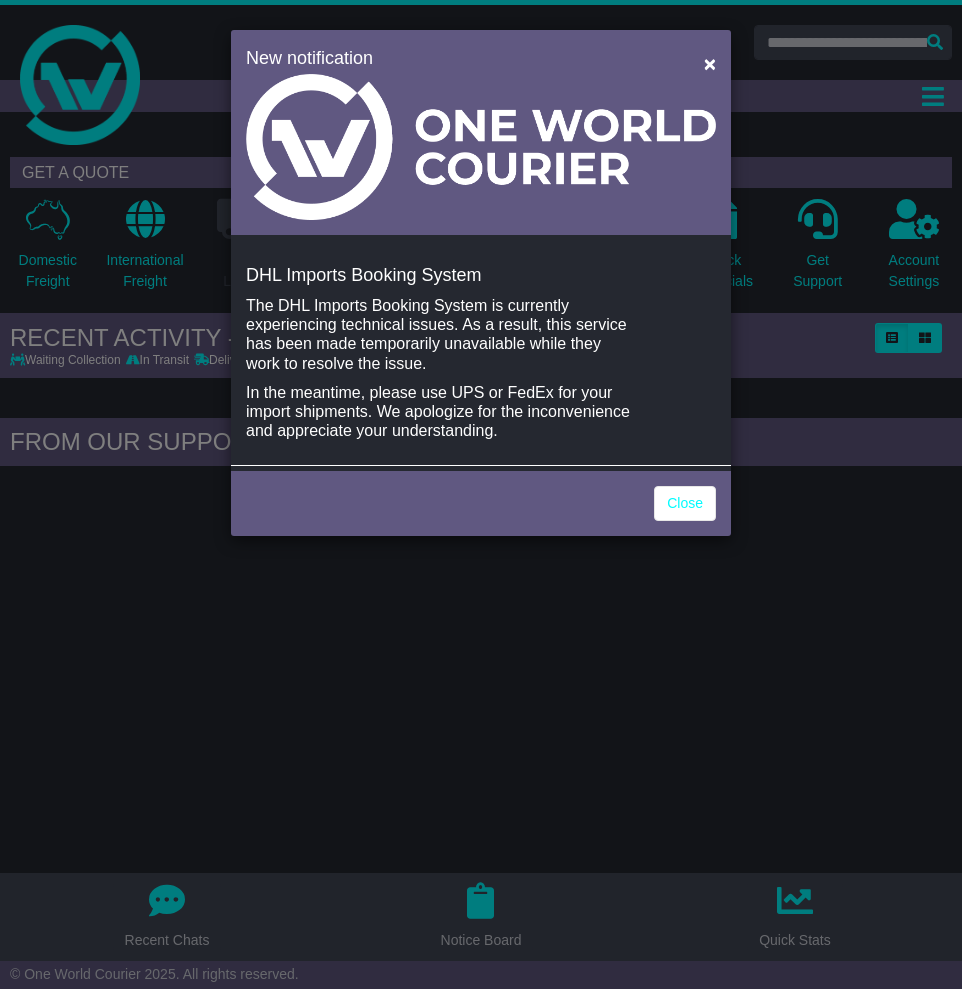 scroll, scrollTop: 0, scrollLeft: 0, axis: both 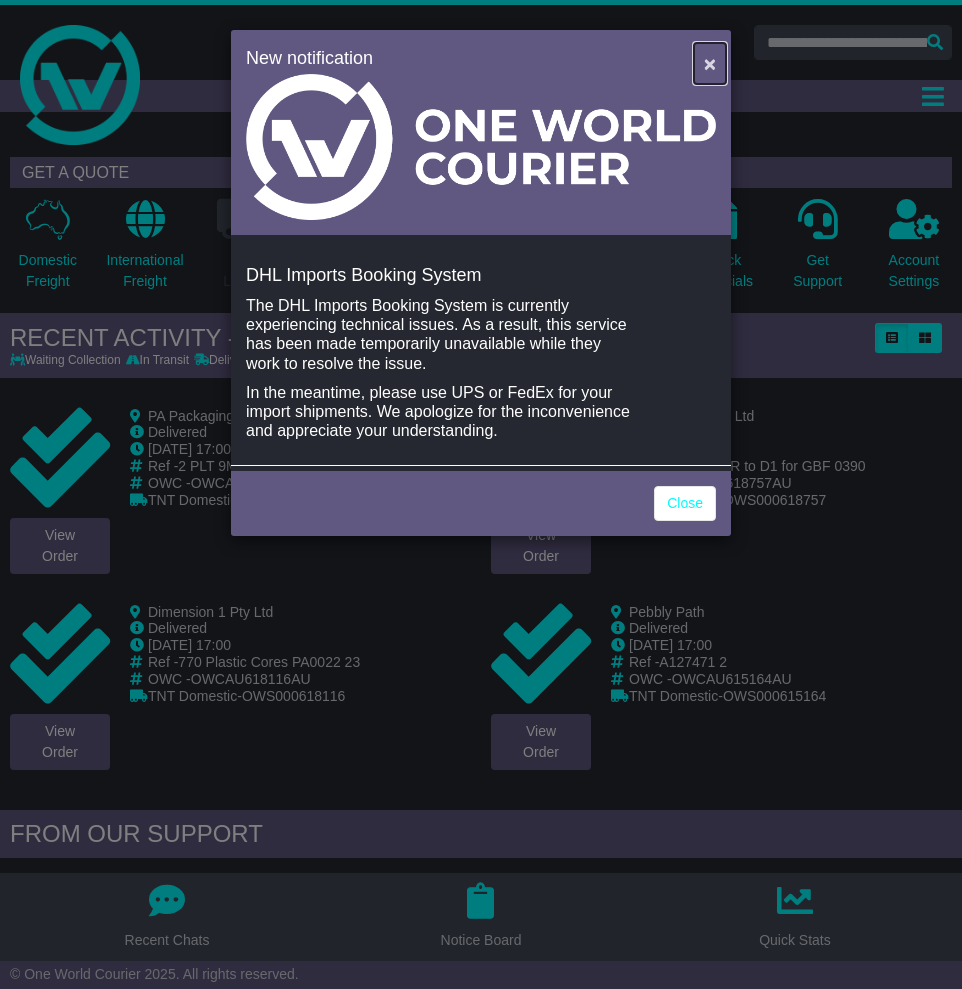 click on "×" at bounding box center (710, 63) 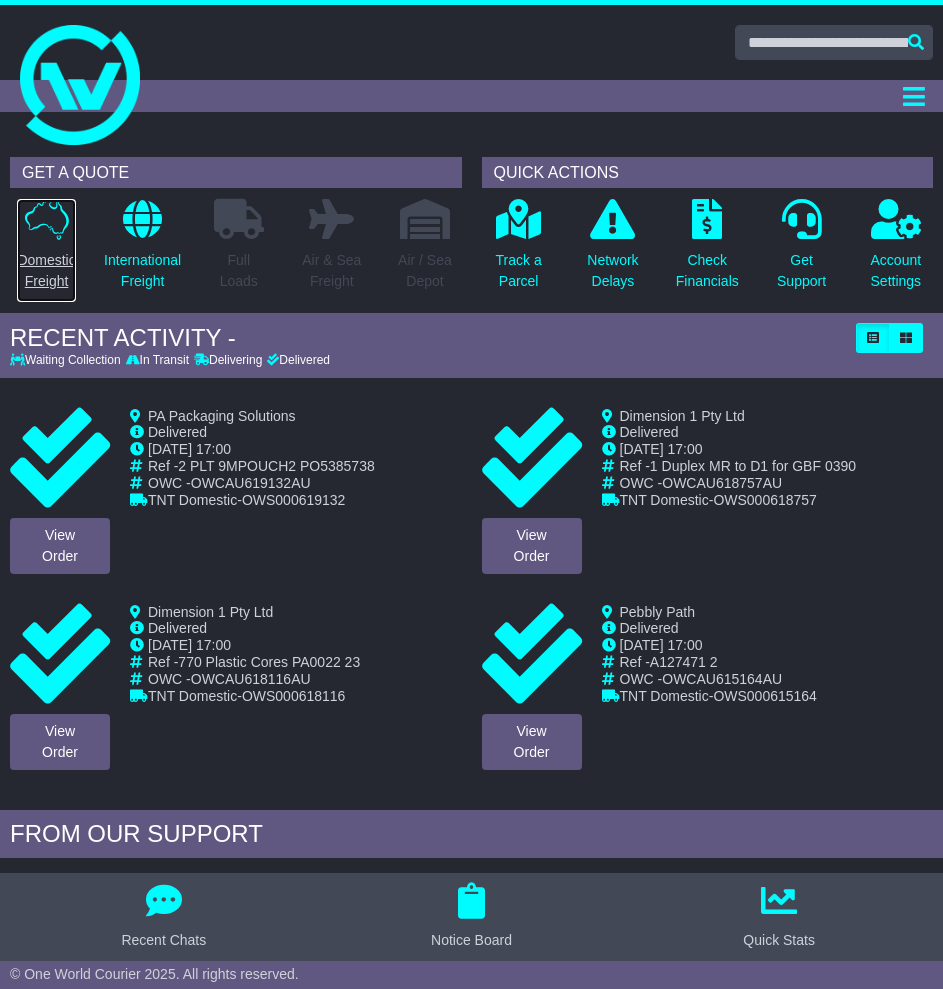 click on "Domestic Freight" at bounding box center (46, 271) 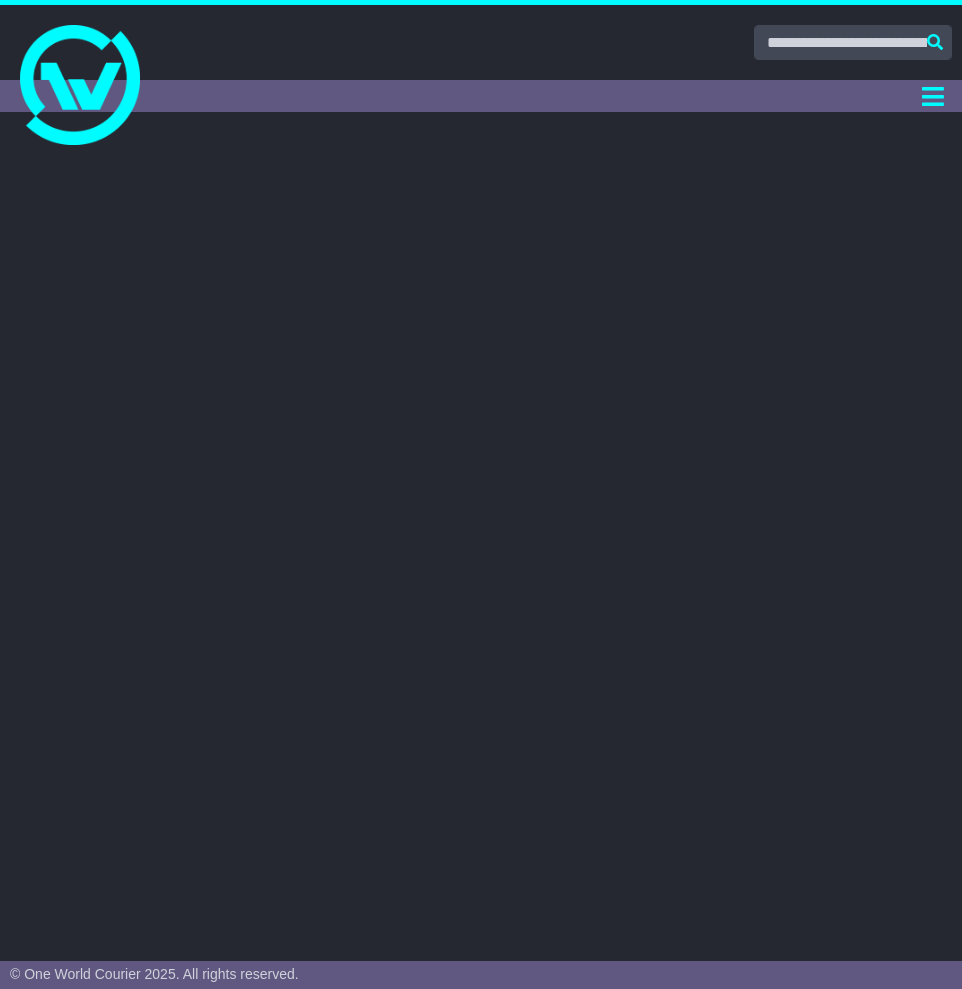 scroll, scrollTop: 0, scrollLeft: 0, axis: both 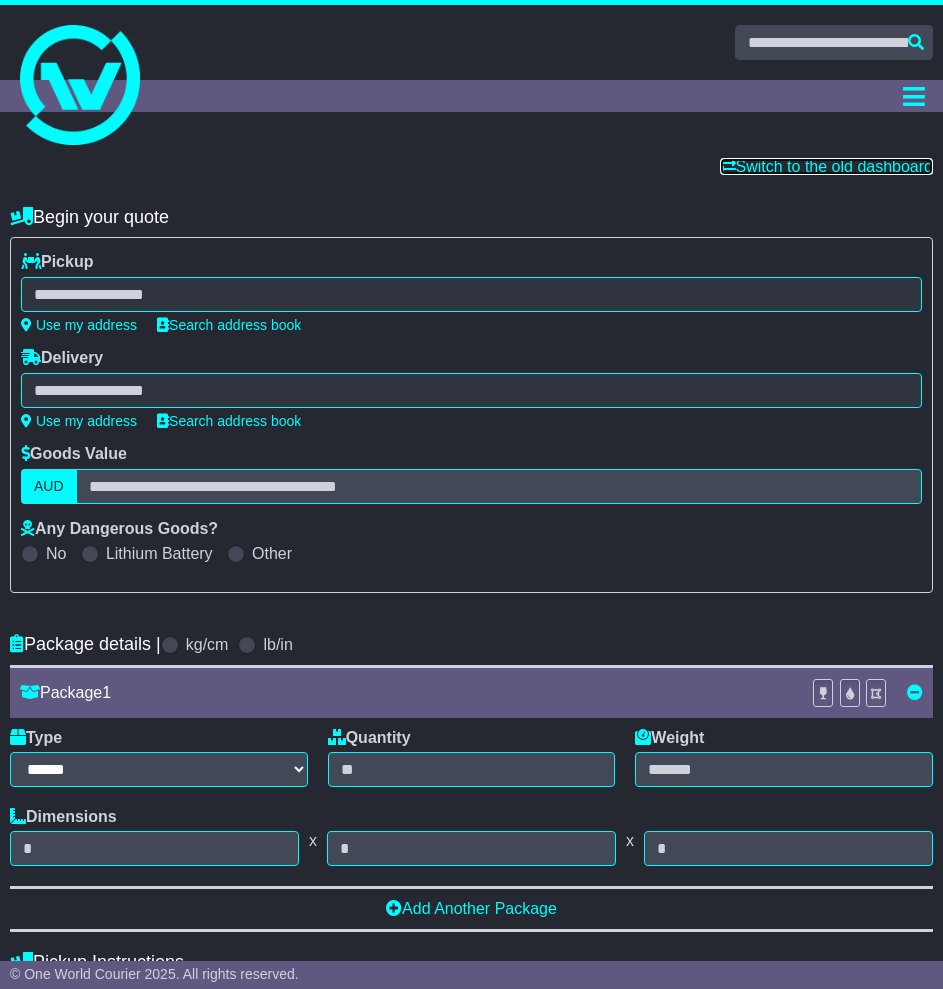 click on "Switch to the old dashboard" at bounding box center (826, 166) 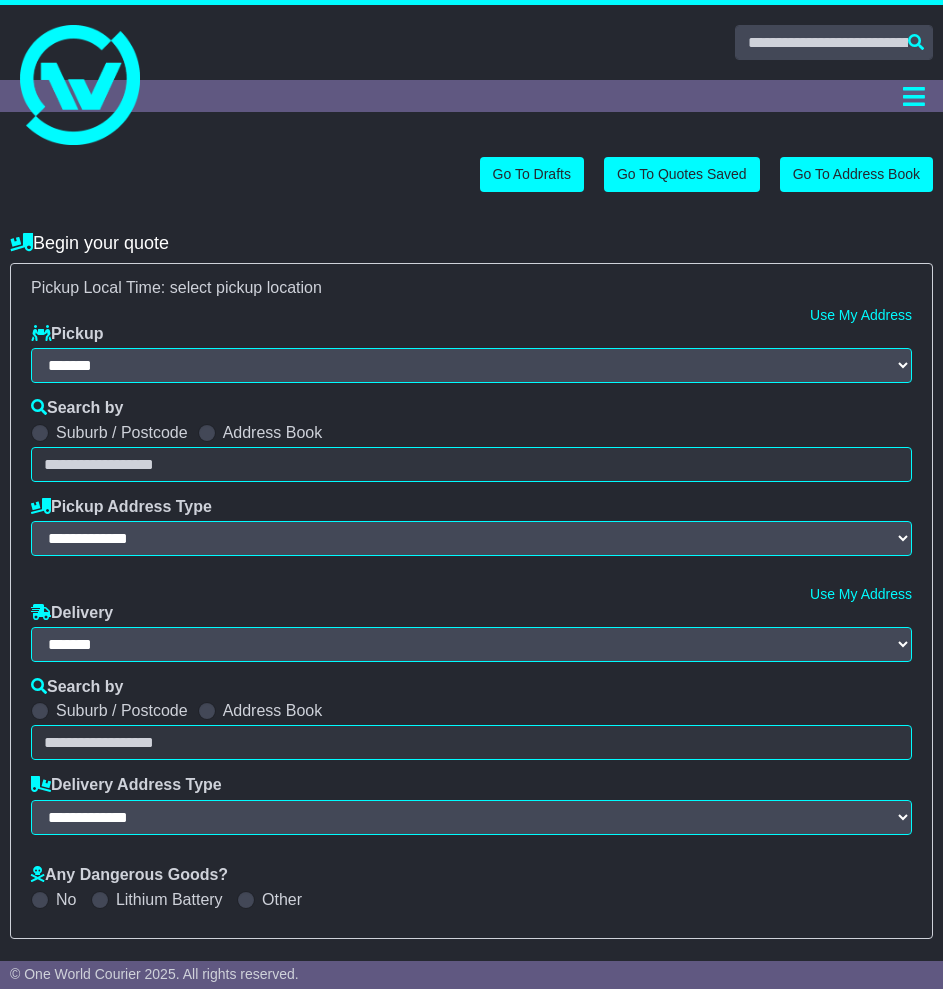 select on "**" 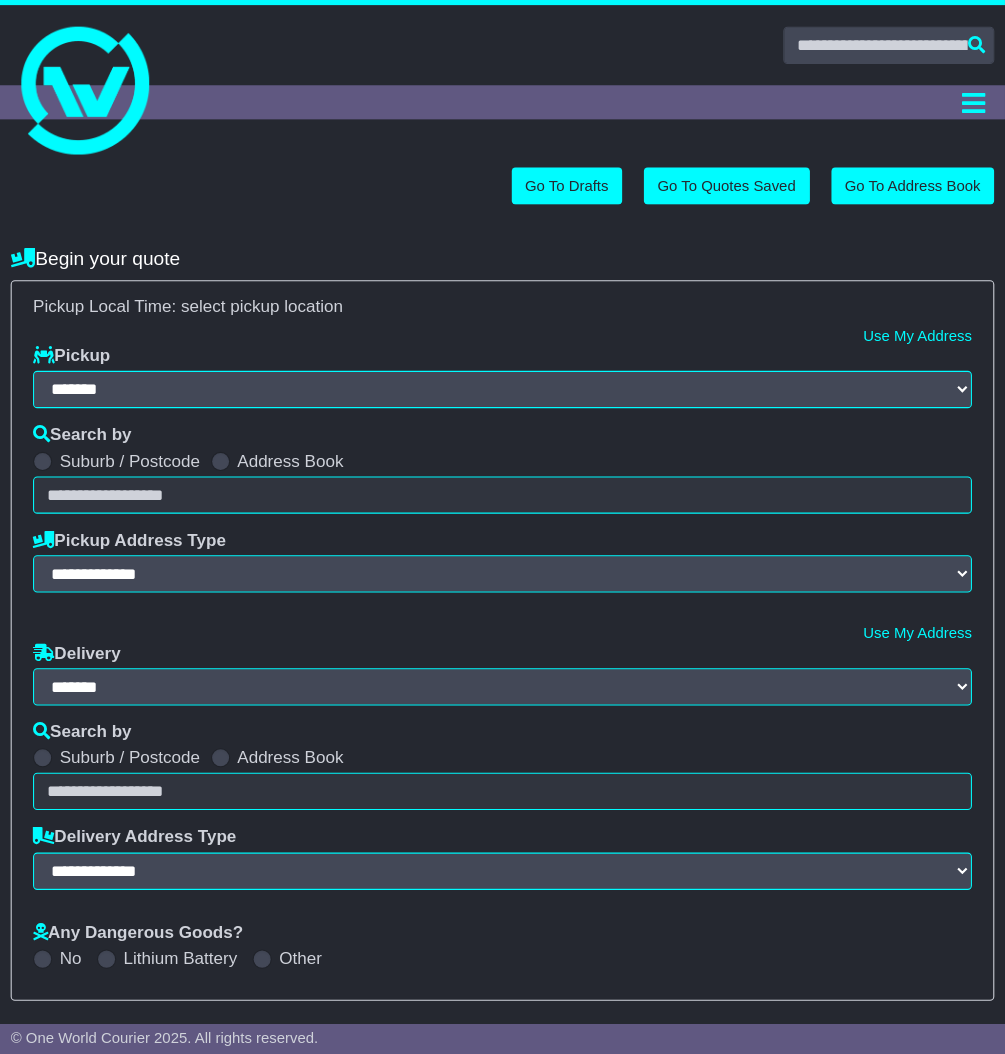 scroll, scrollTop: 0, scrollLeft: 0, axis: both 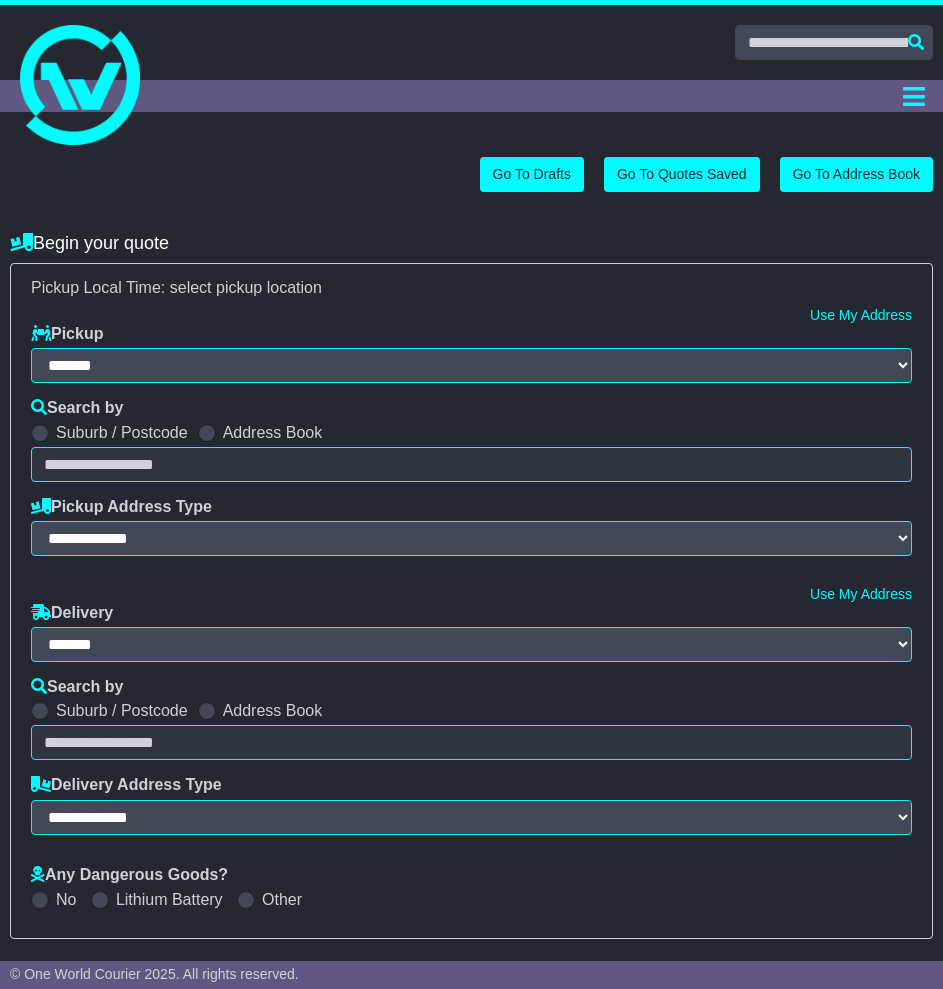 select 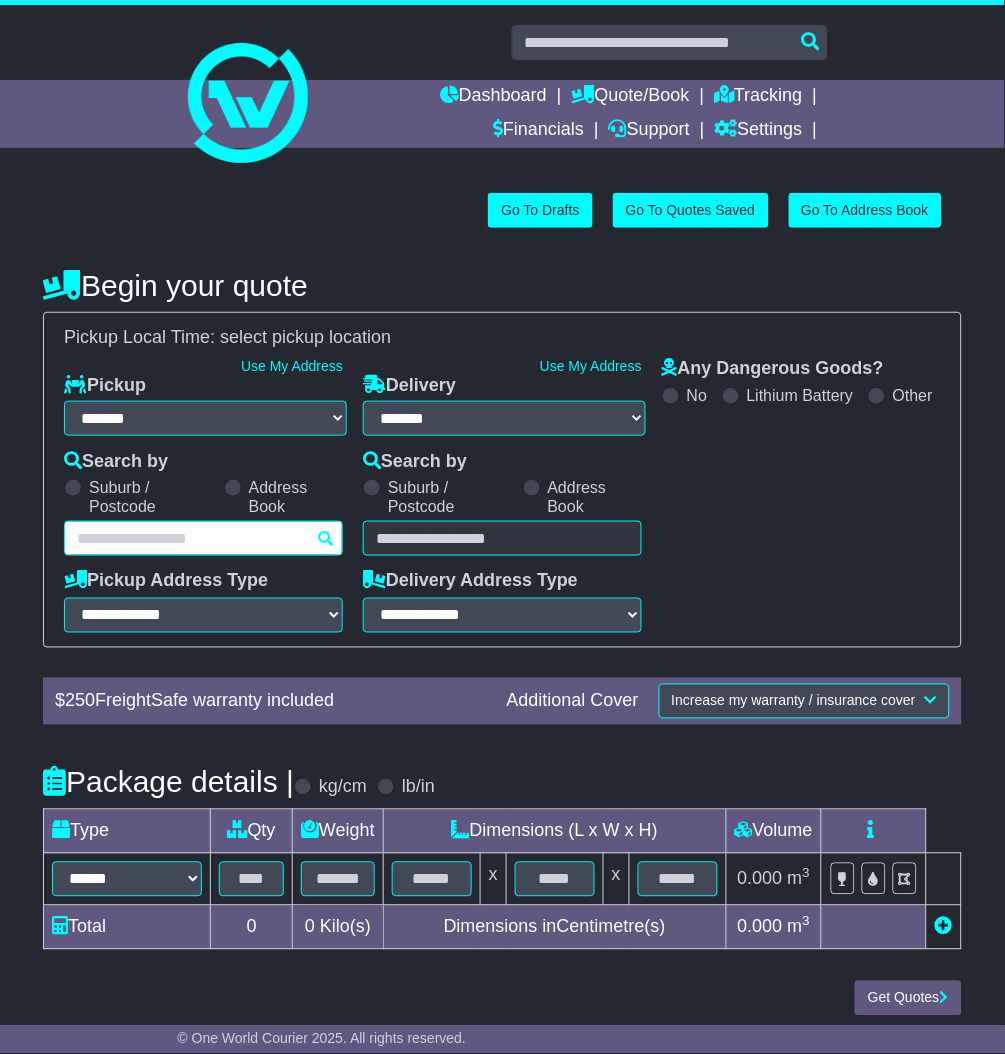 click at bounding box center [203, 538] 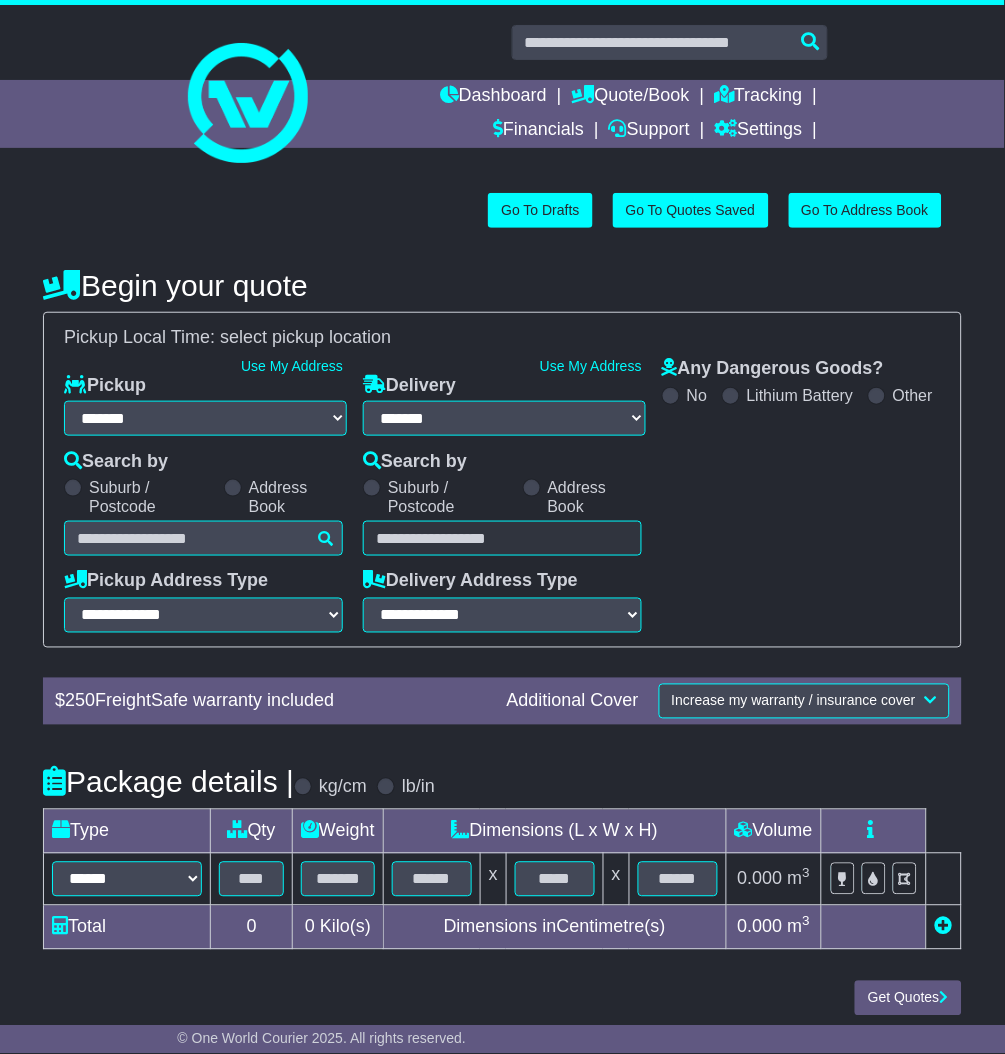 click at bounding box center (233, 488) 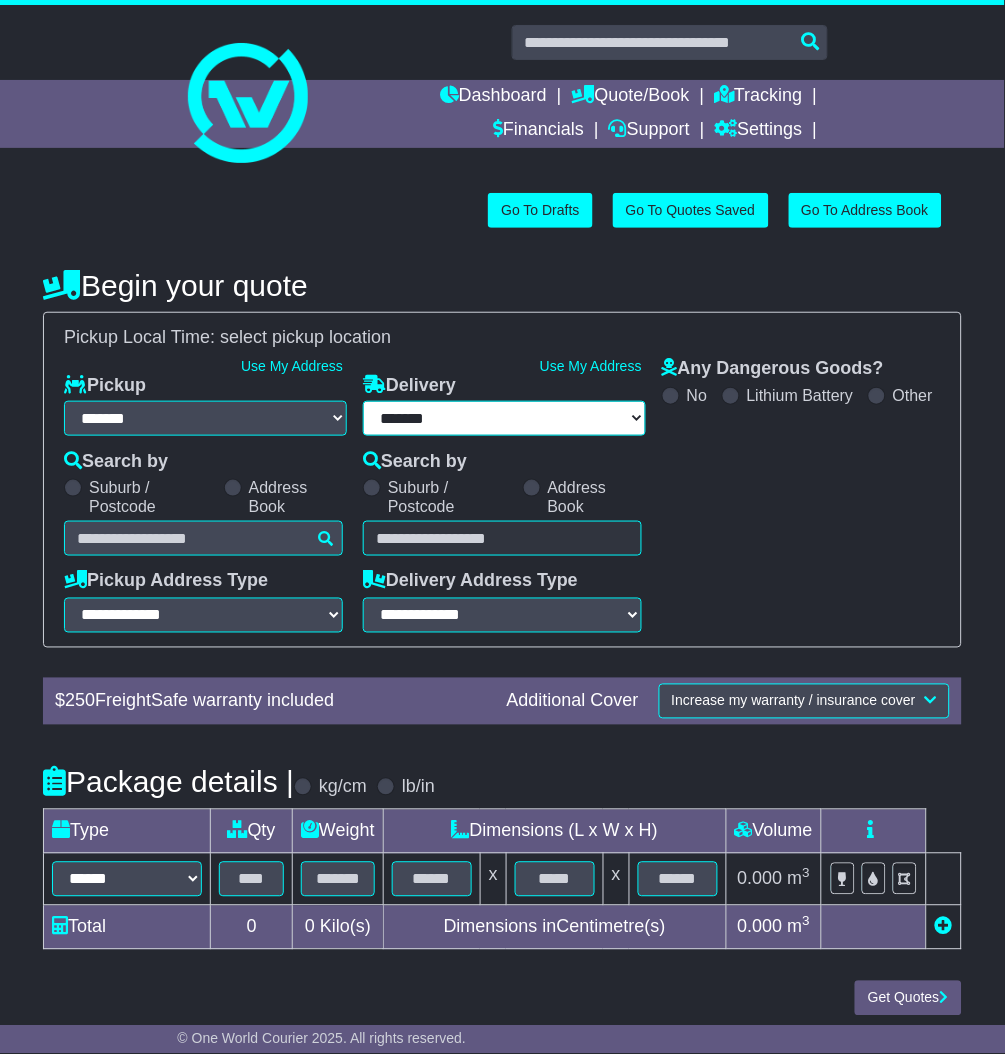 select 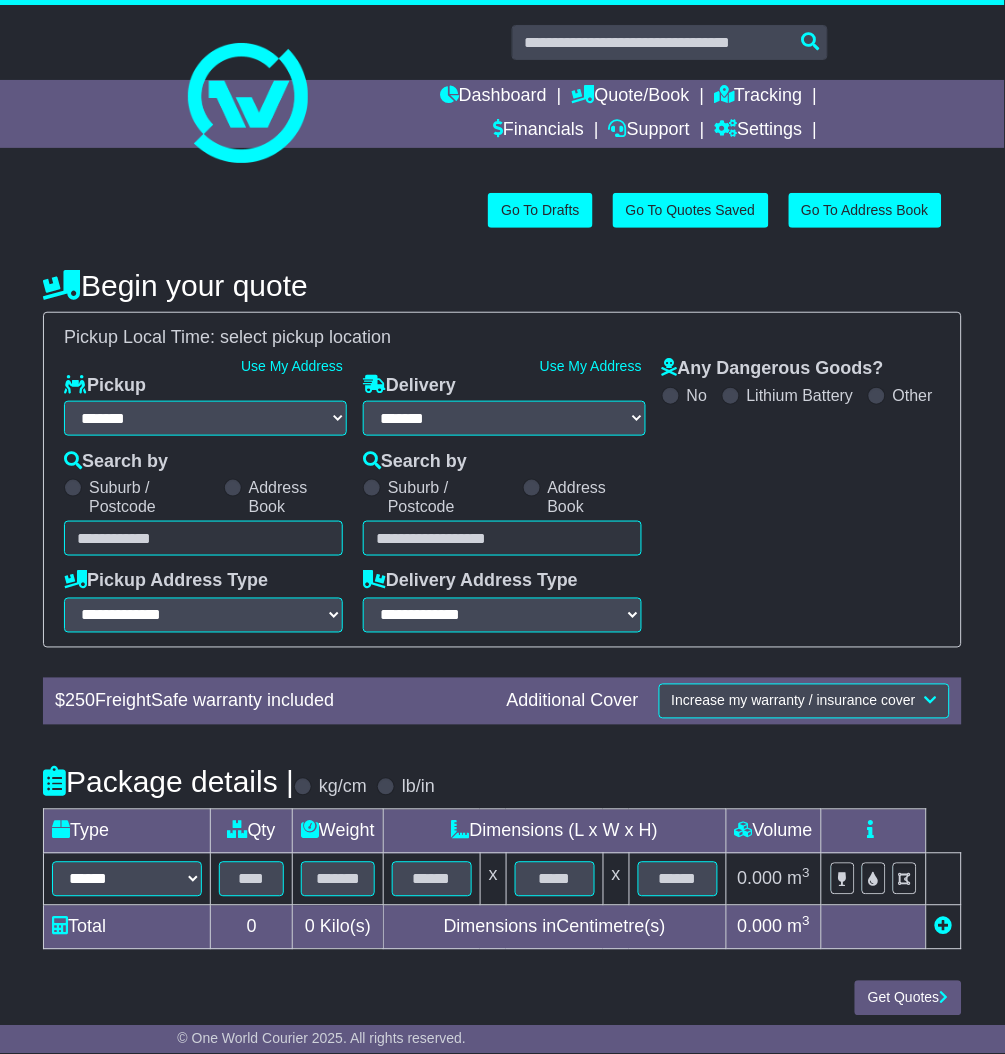 click on "Unknown City / Postcode Pair
×
You have entered     address.
Our database shows the postcode and suburb don't match. Please make sure location exists otherwise you might not receive all quotes available.
Maybe you meant to use some of the next:
Ok" at bounding box center [203, 538] 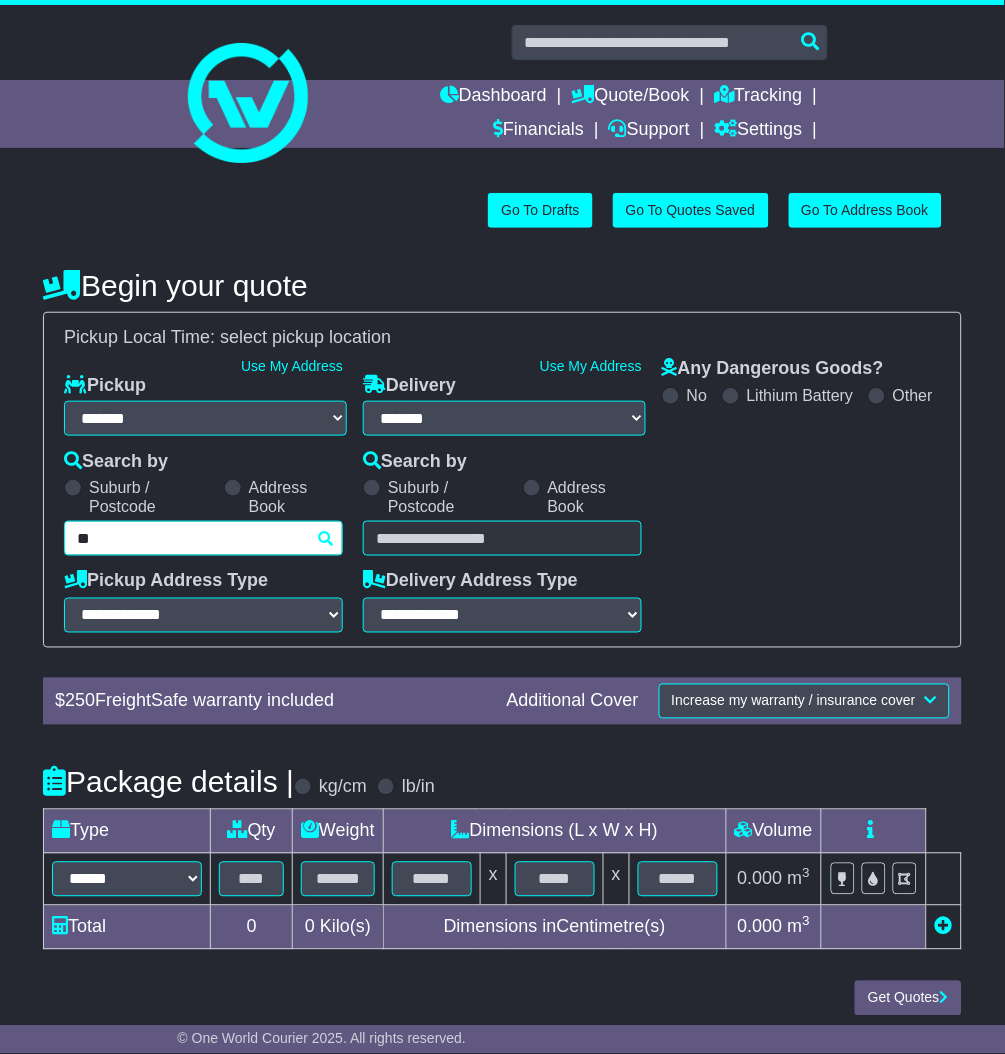 type on "*" 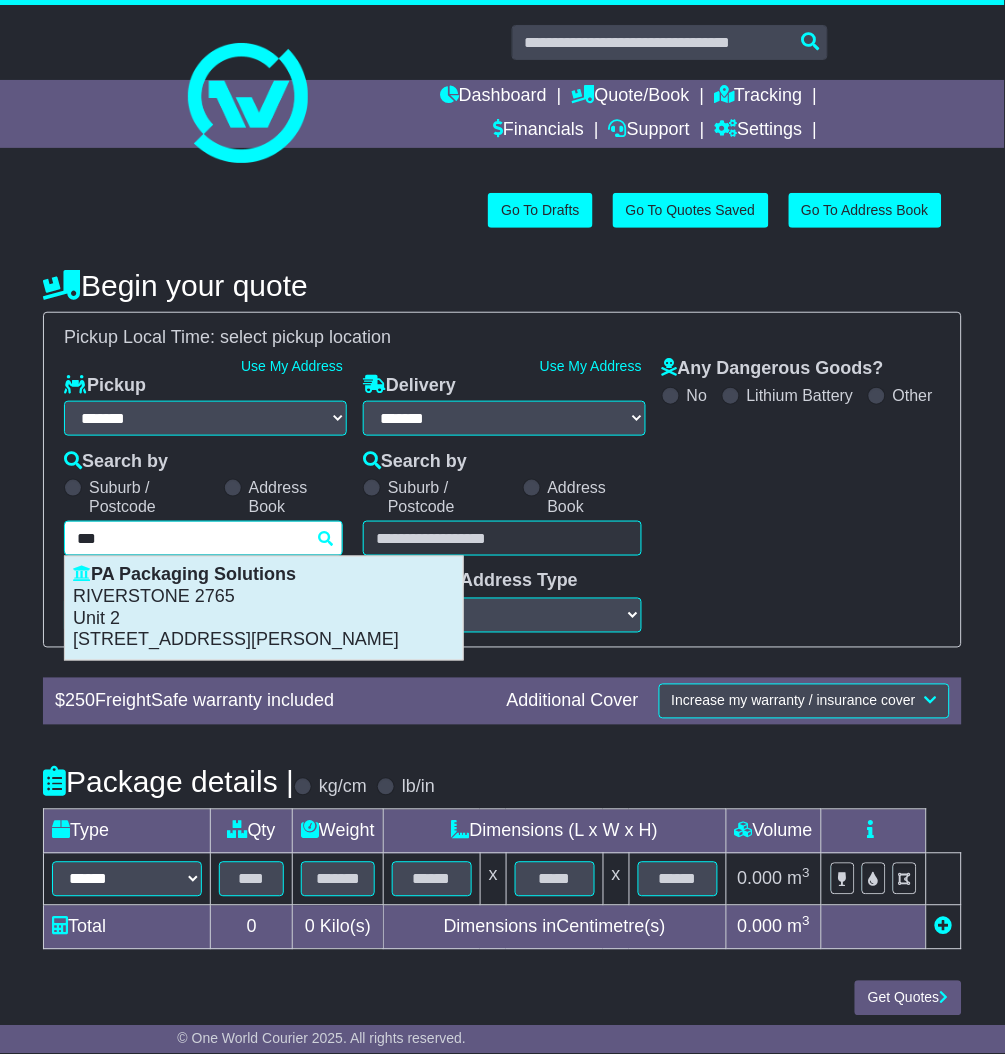 click on "[STREET_ADDRESS][PERSON_NAME]" at bounding box center (264, 641) 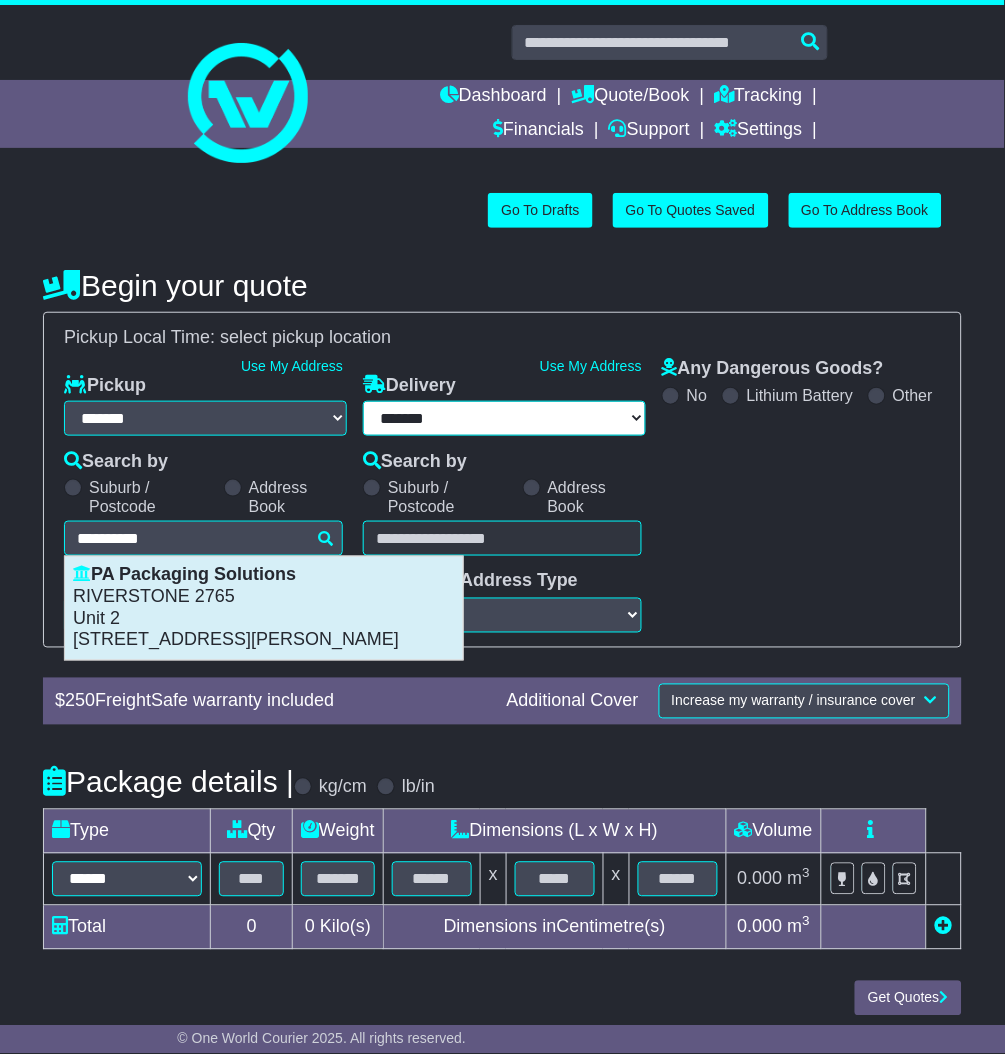 select on "**********" 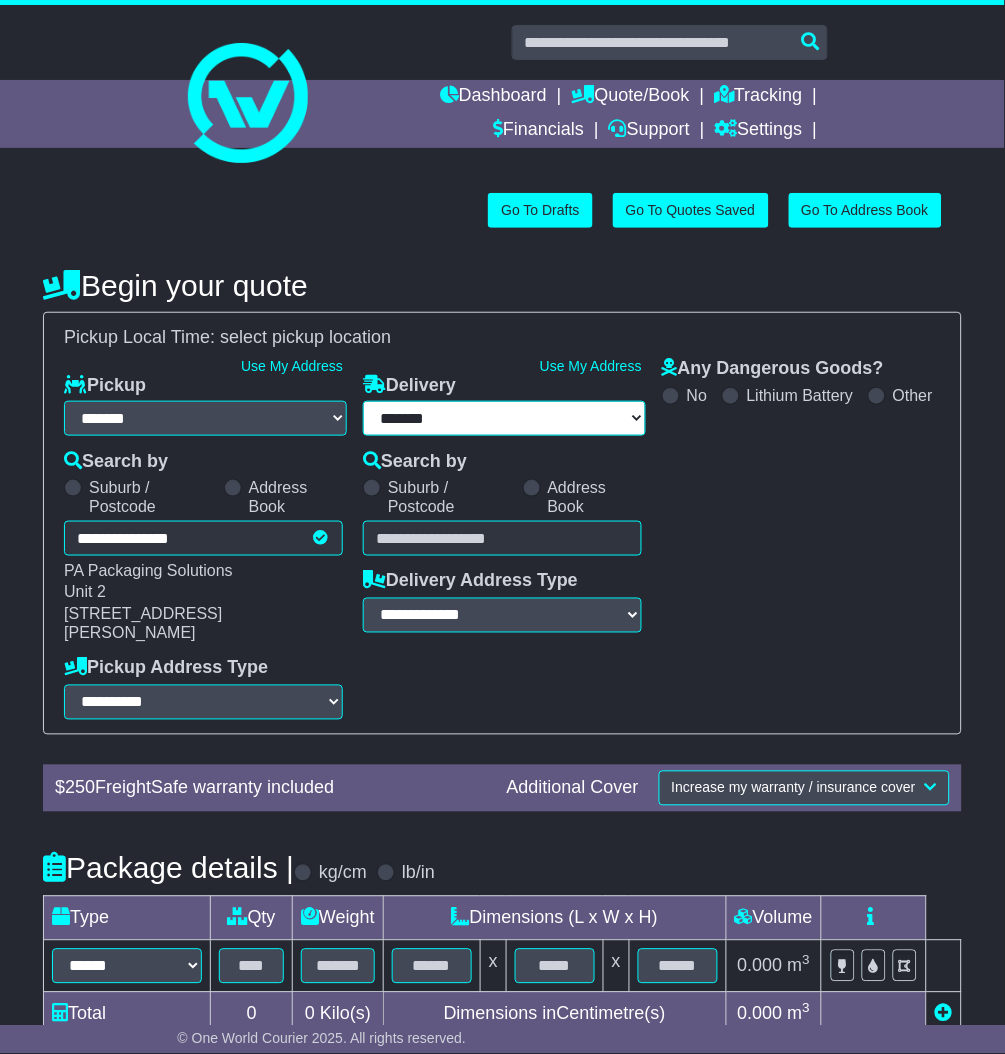 type on "**********" 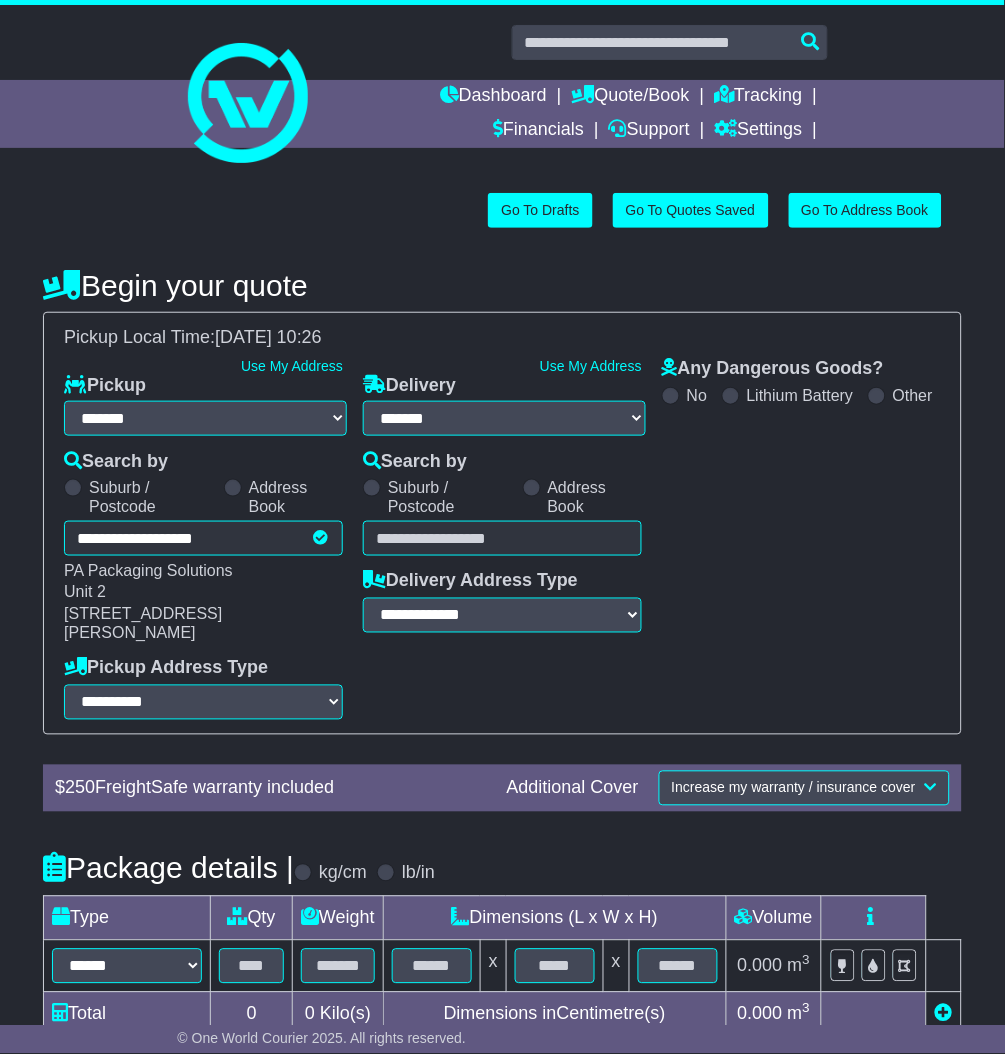 click at bounding box center [532, 488] 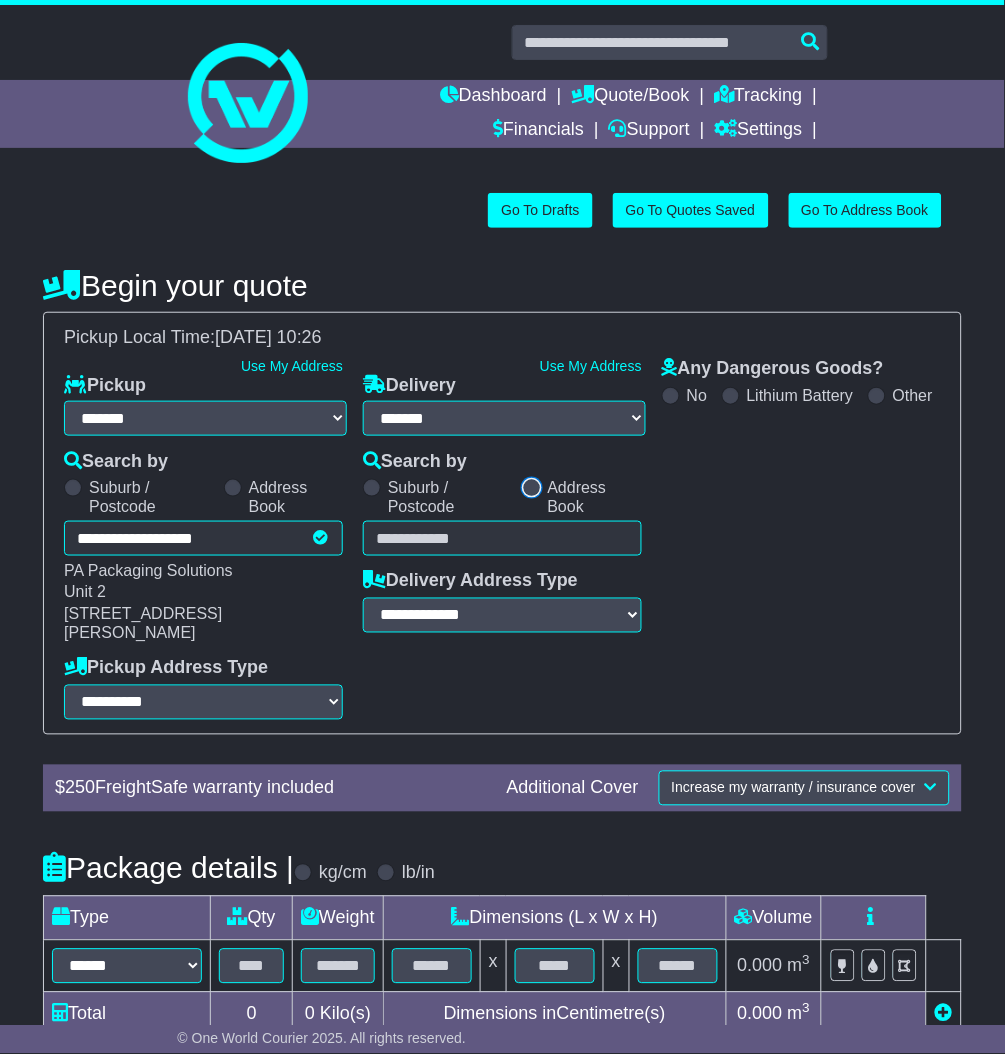 select 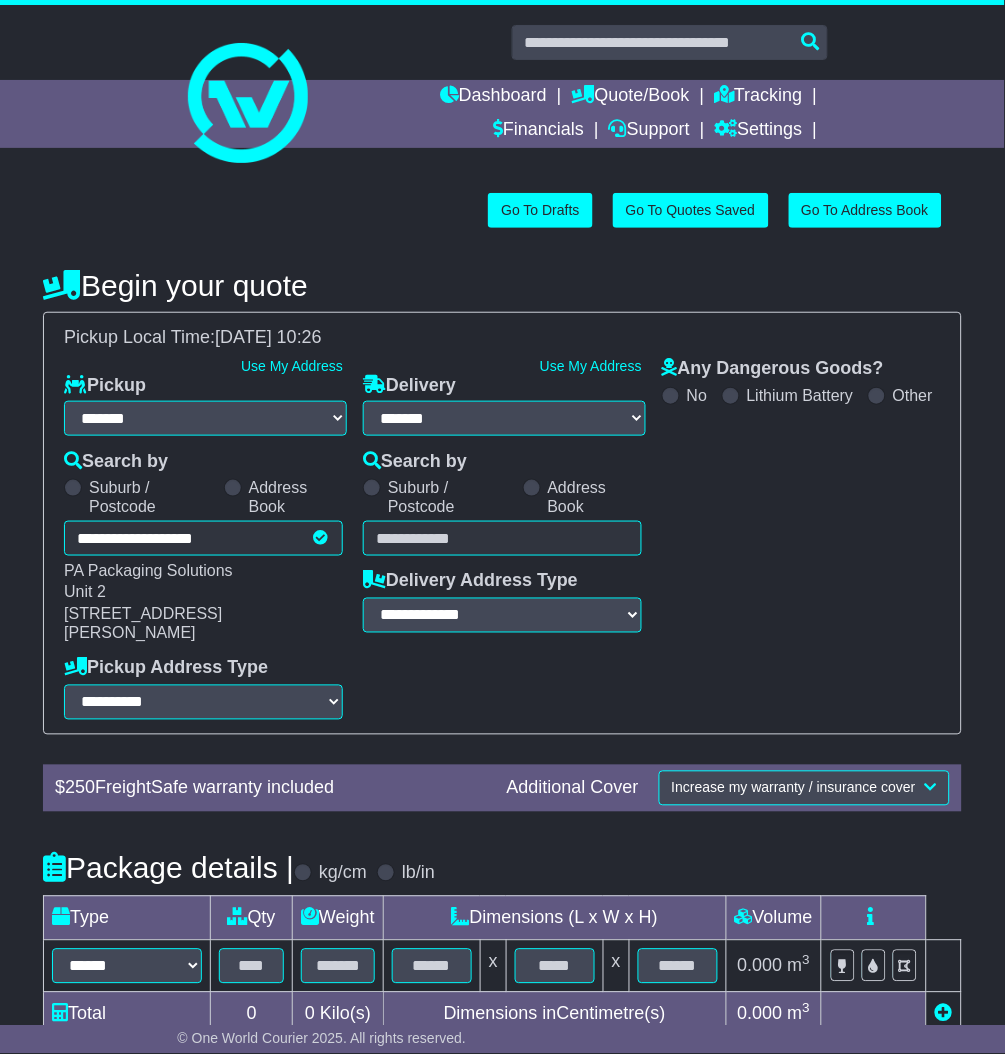 click on "Unknown City / Postcode Pair
×
You have entered     address.
Our database shows the postcode and suburb don't match. Please make sure location exists otherwise you might not receive all quotes available.
Maybe you meant to use some of the next:
Ok" at bounding box center (502, 538) 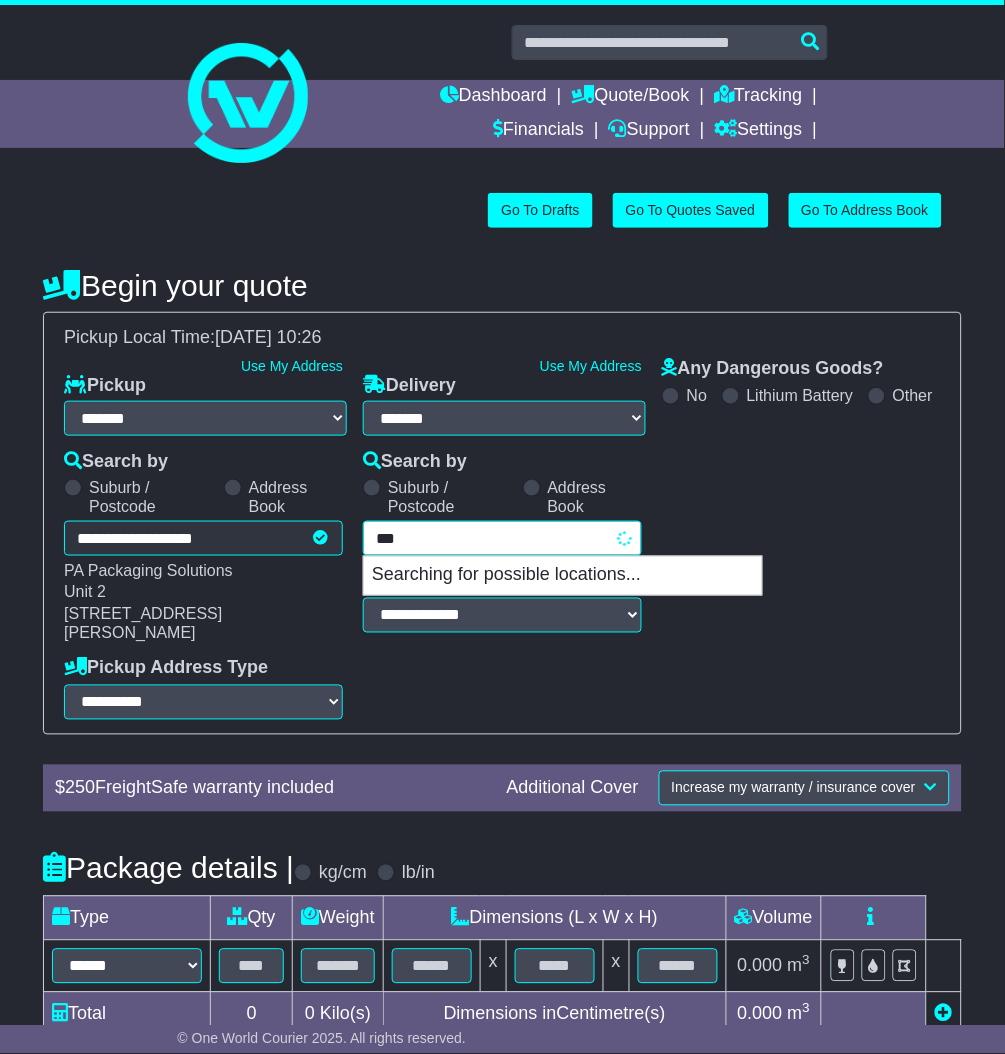 type on "****" 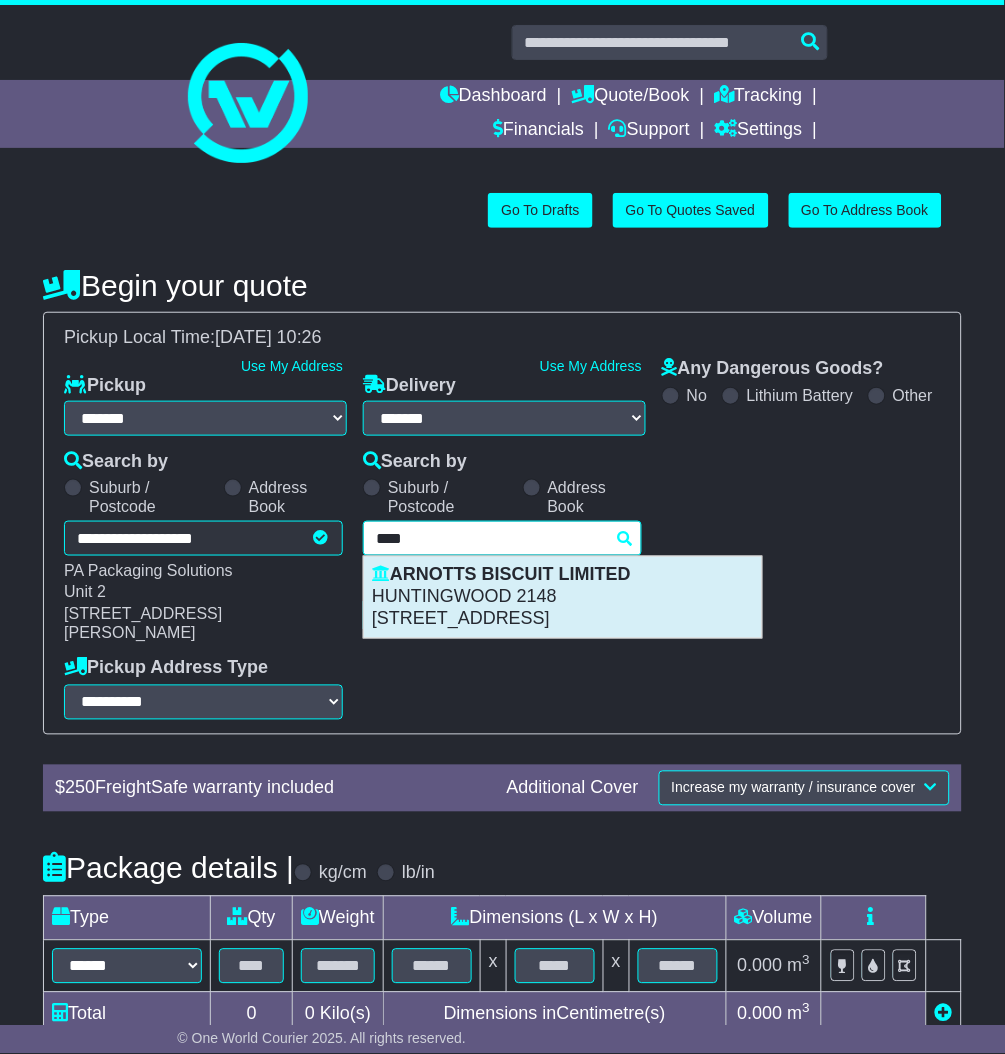 click on "[STREET_ADDRESS]" at bounding box center (563, 620) 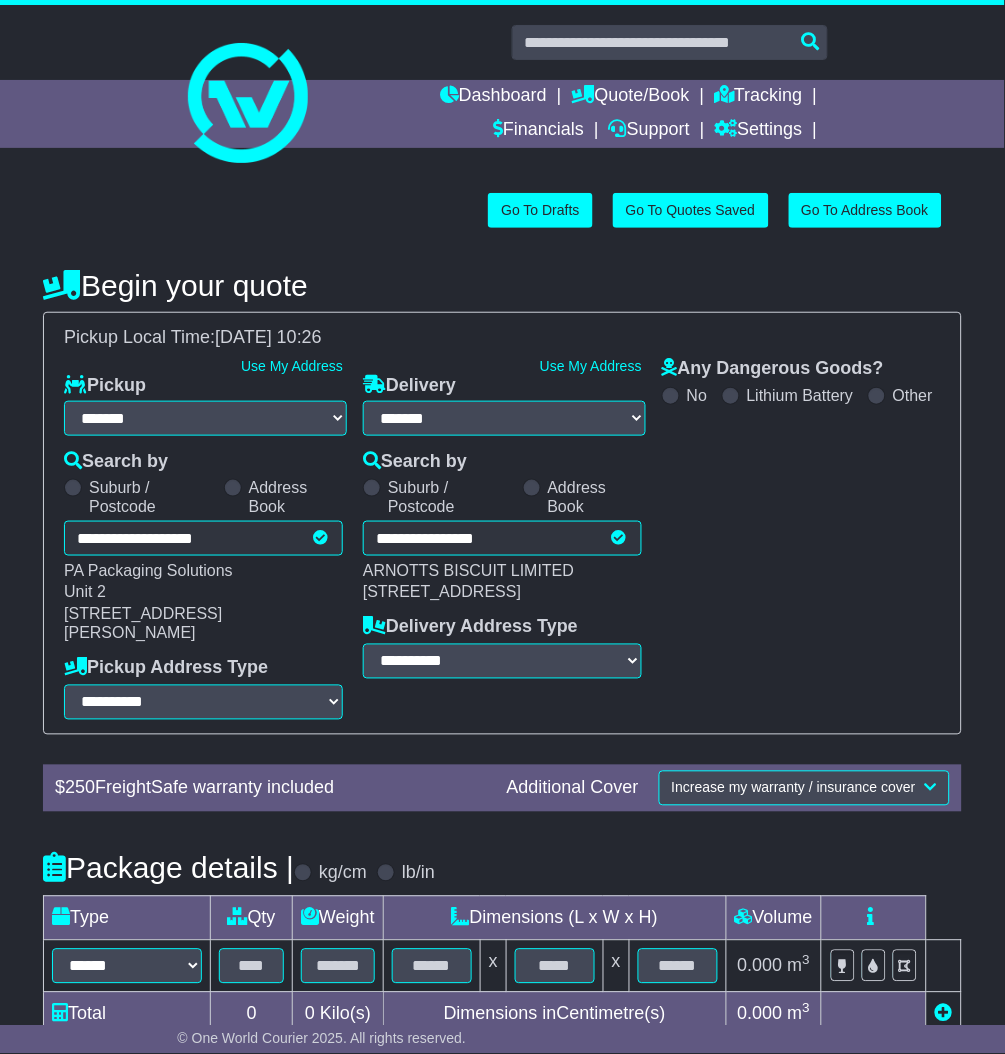 type on "**********" 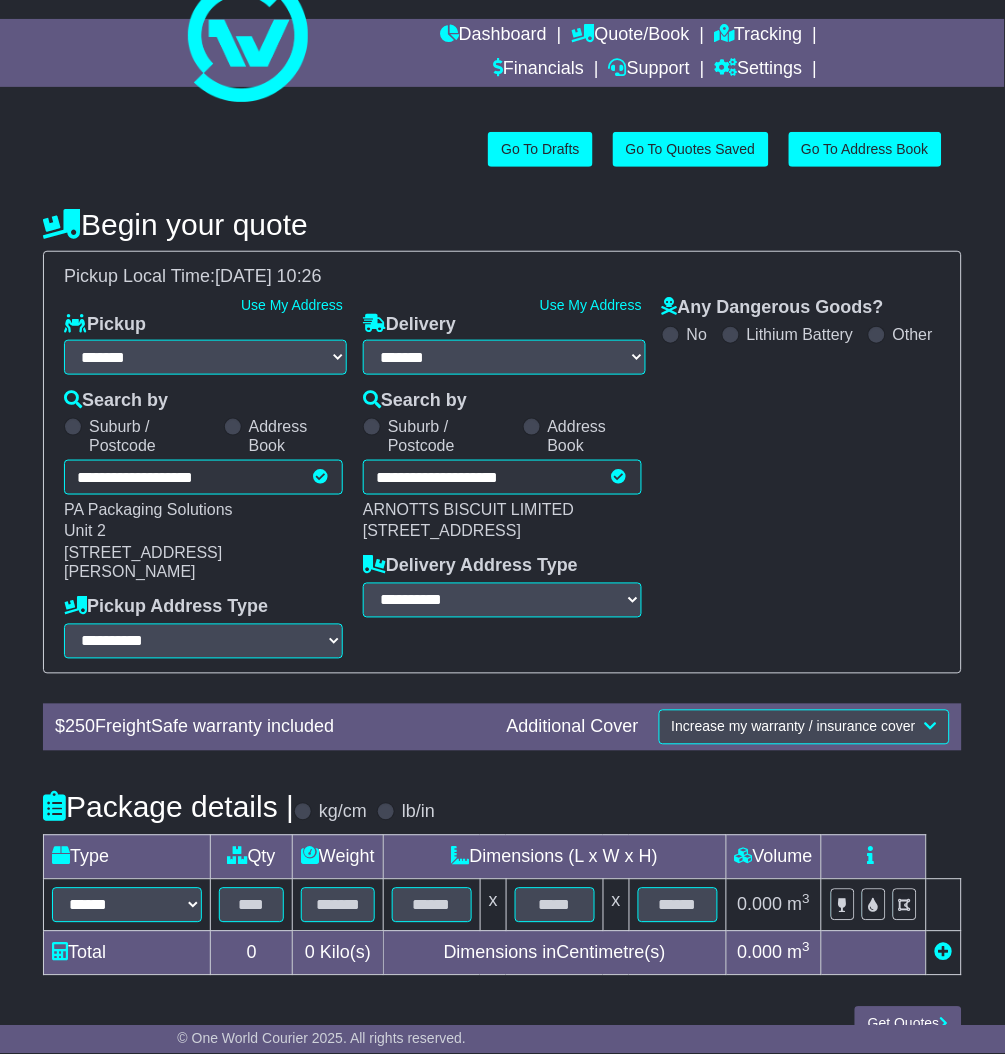scroll, scrollTop: 78, scrollLeft: 0, axis: vertical 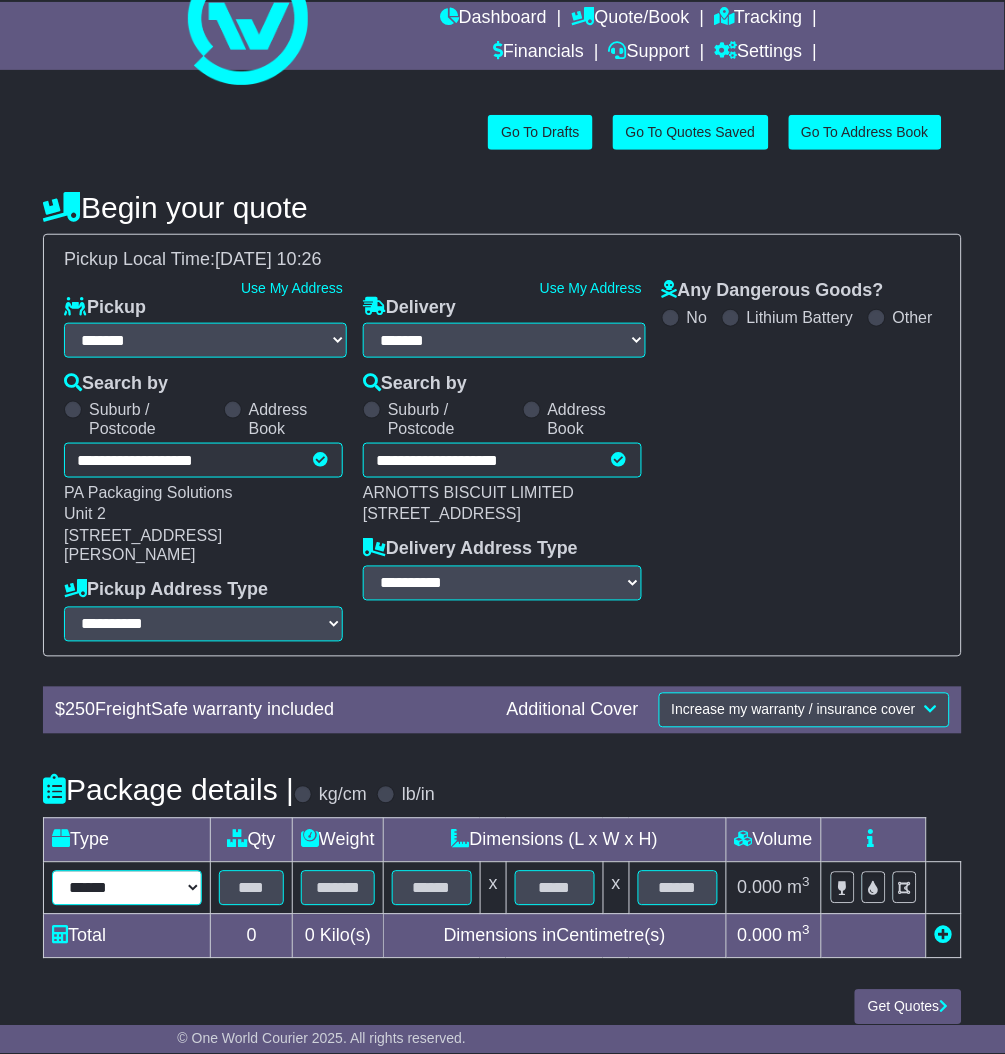 click on "****** ****** *** ******** ***** **** **** ****** *** *******" at bounding box center [127, 888] 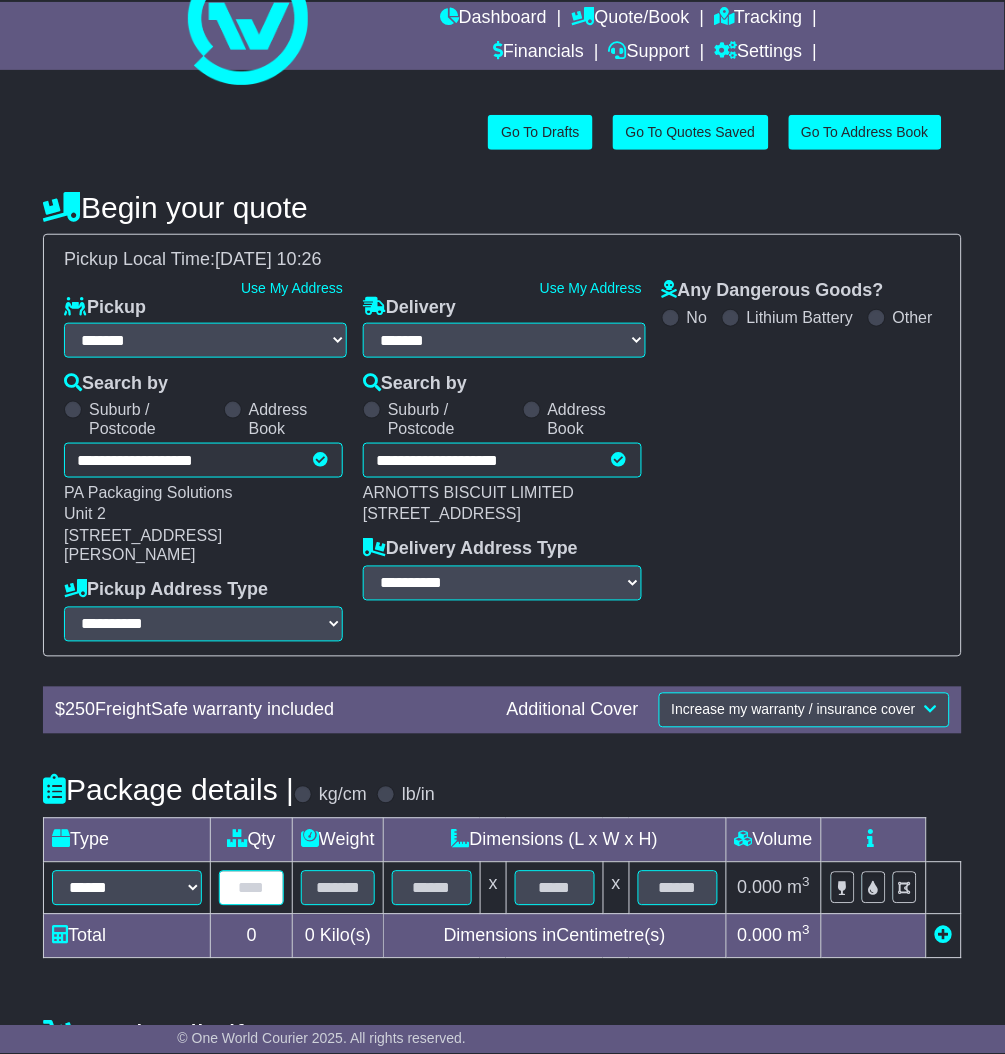 click at bounding box center (251, 888) 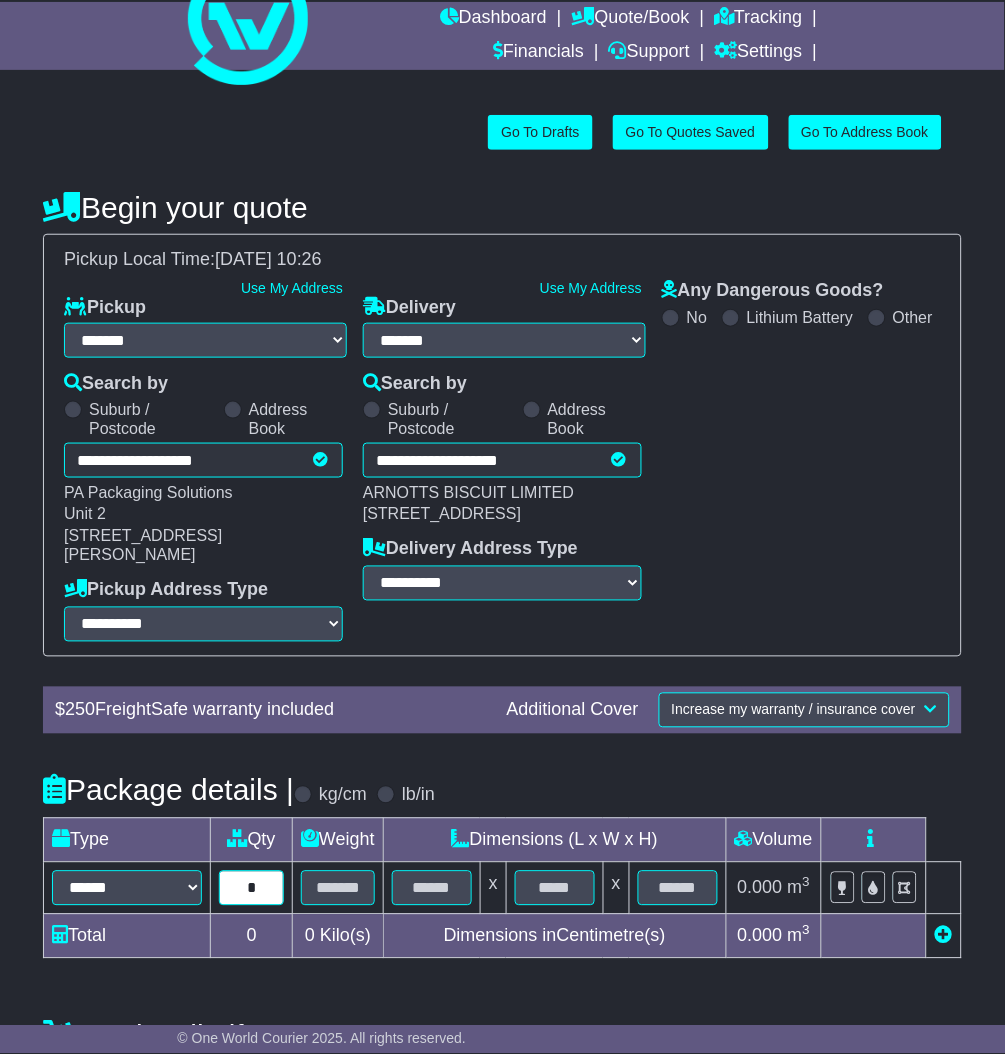 type on "*" 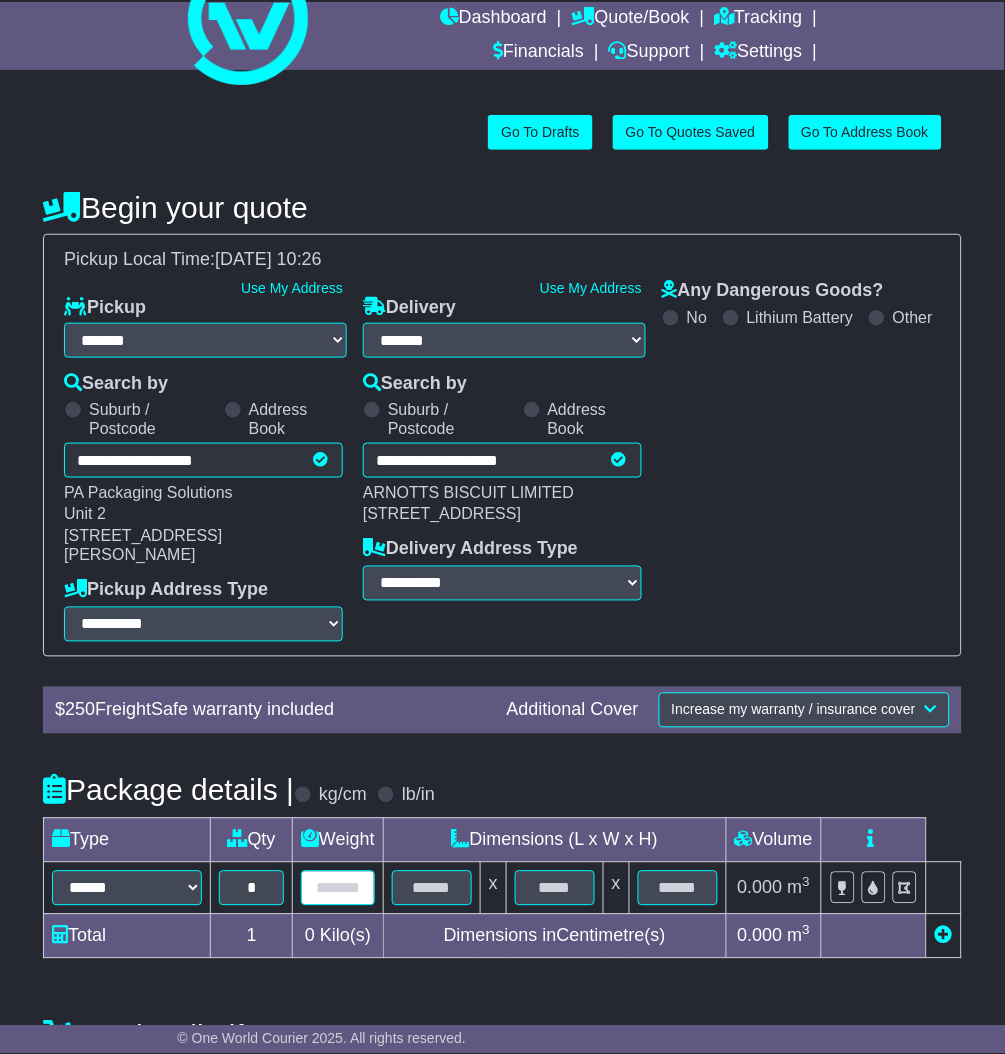 click at bounding box center (338, 888) 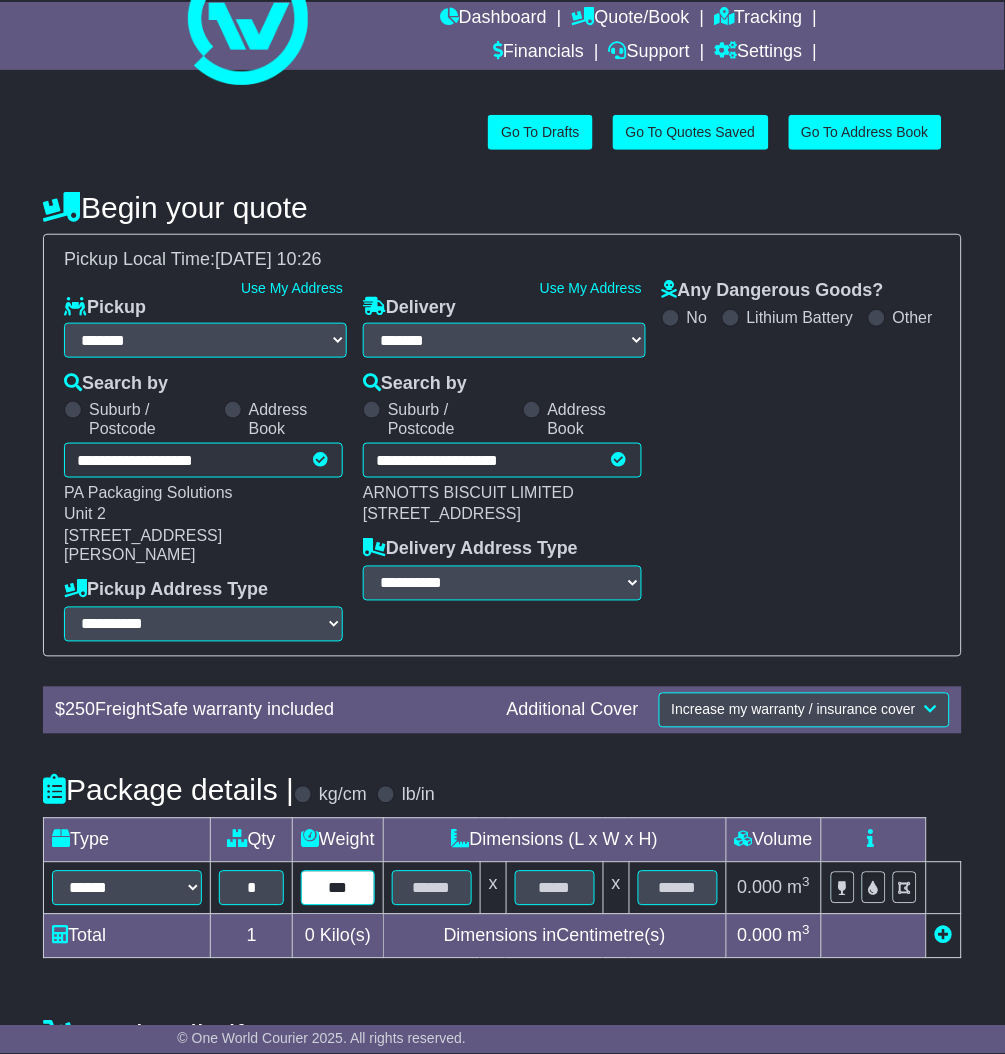 type on "***" 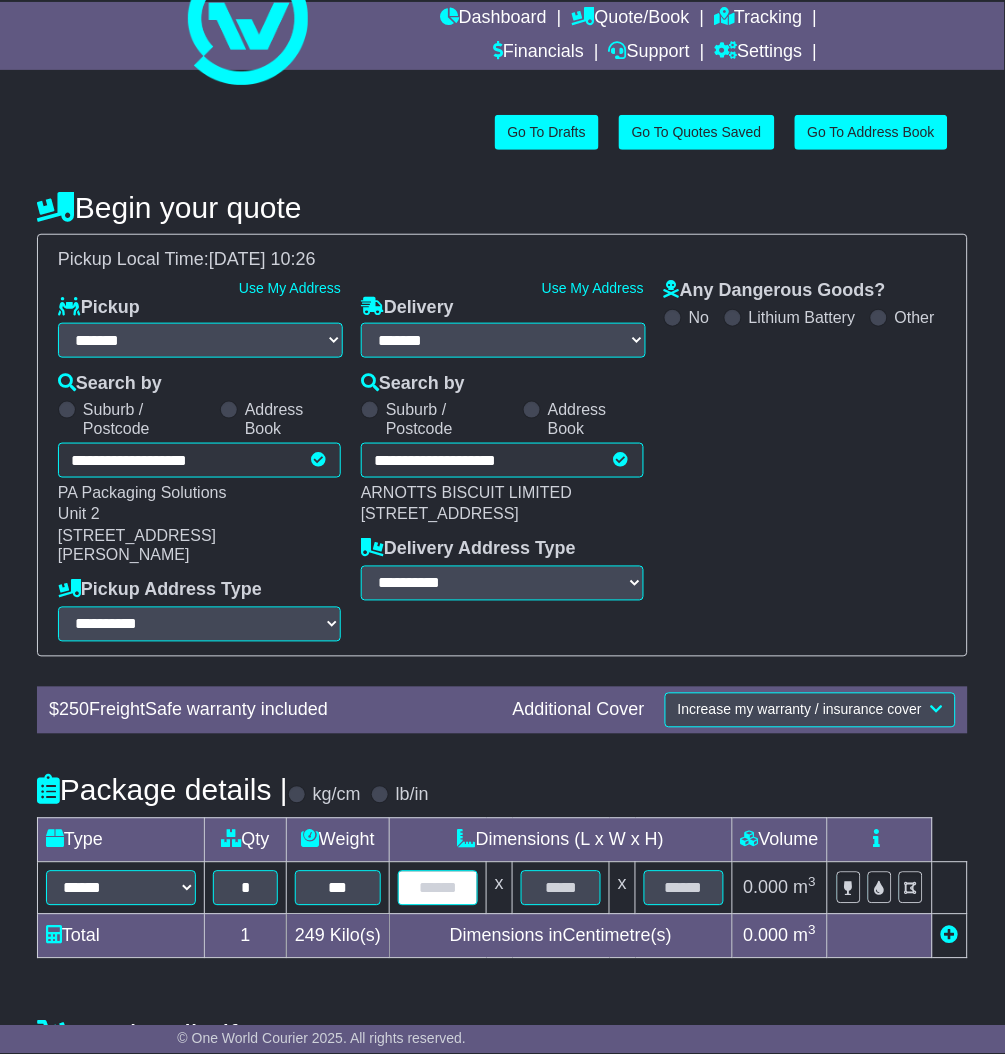click at bounding box center (438, 888) 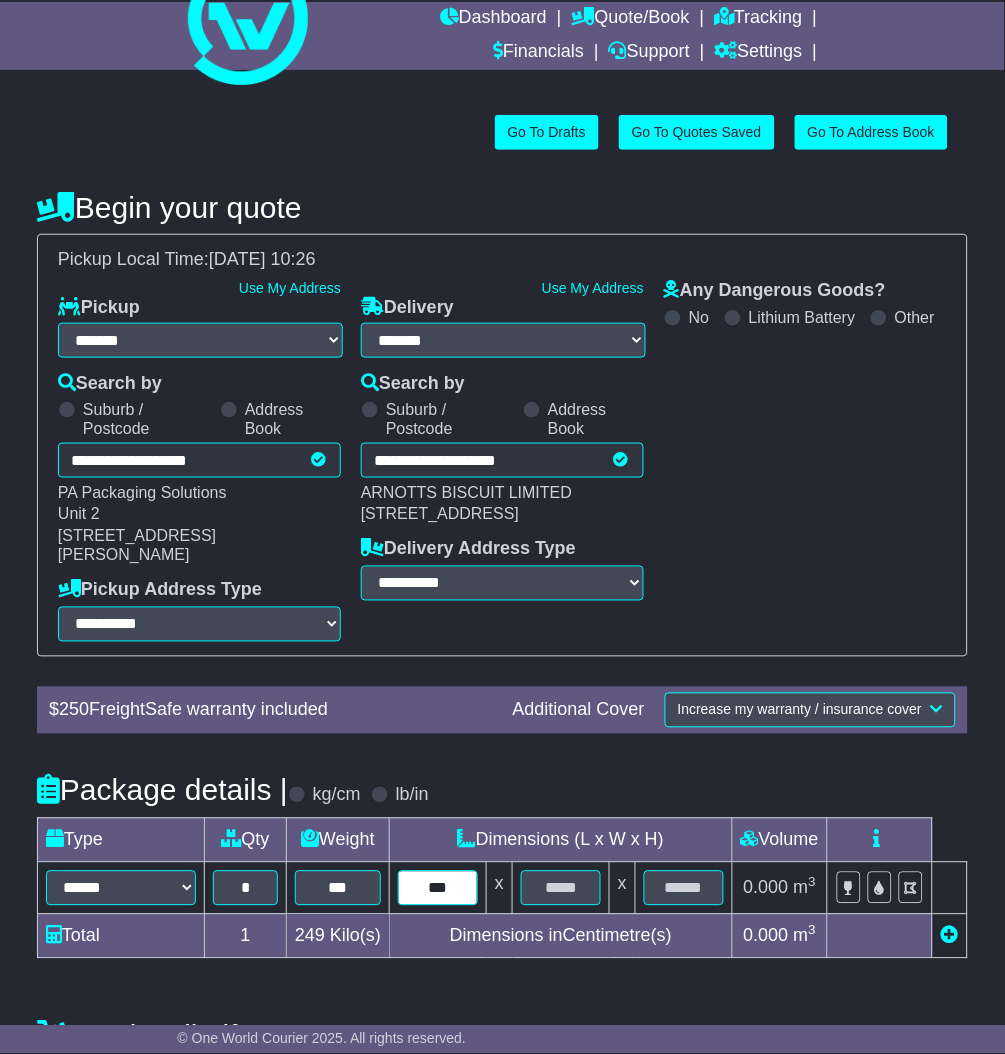type on "***" 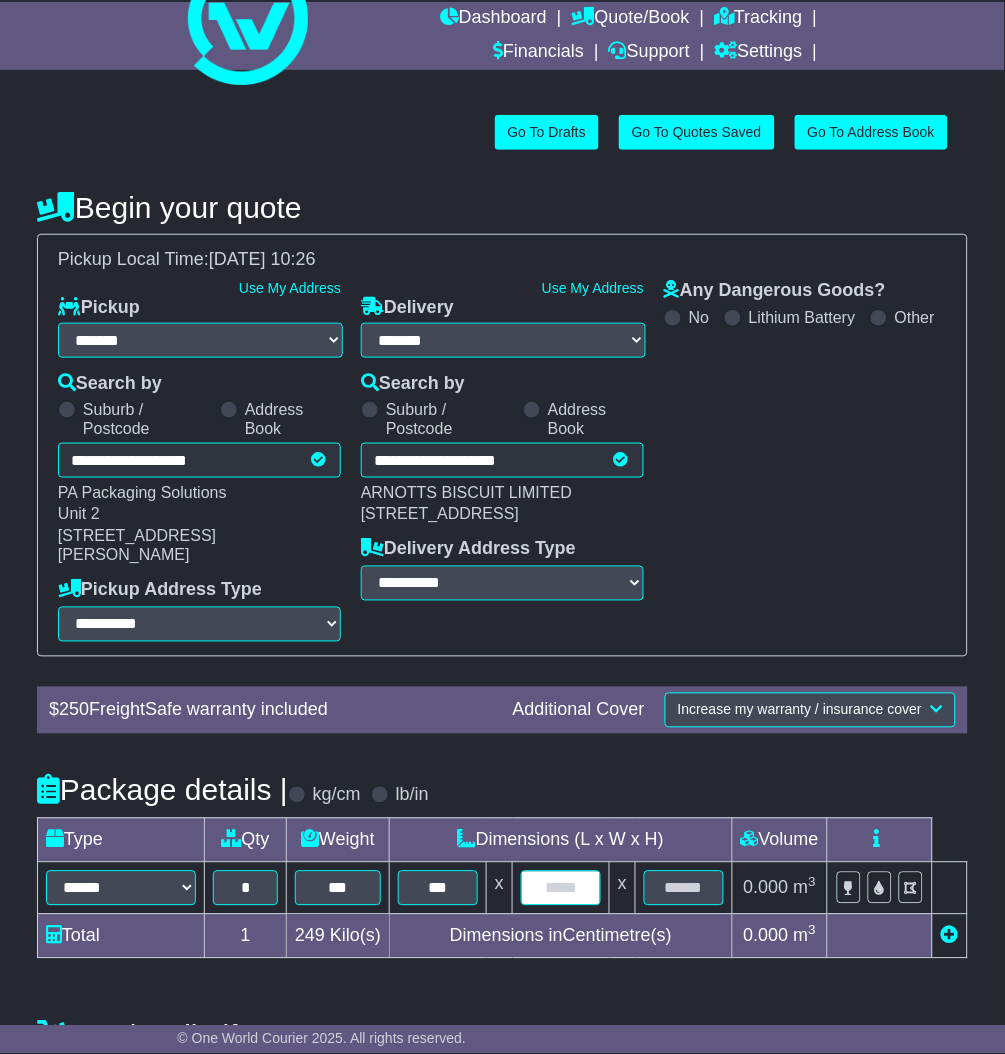 click at bounding box center (561, 888) 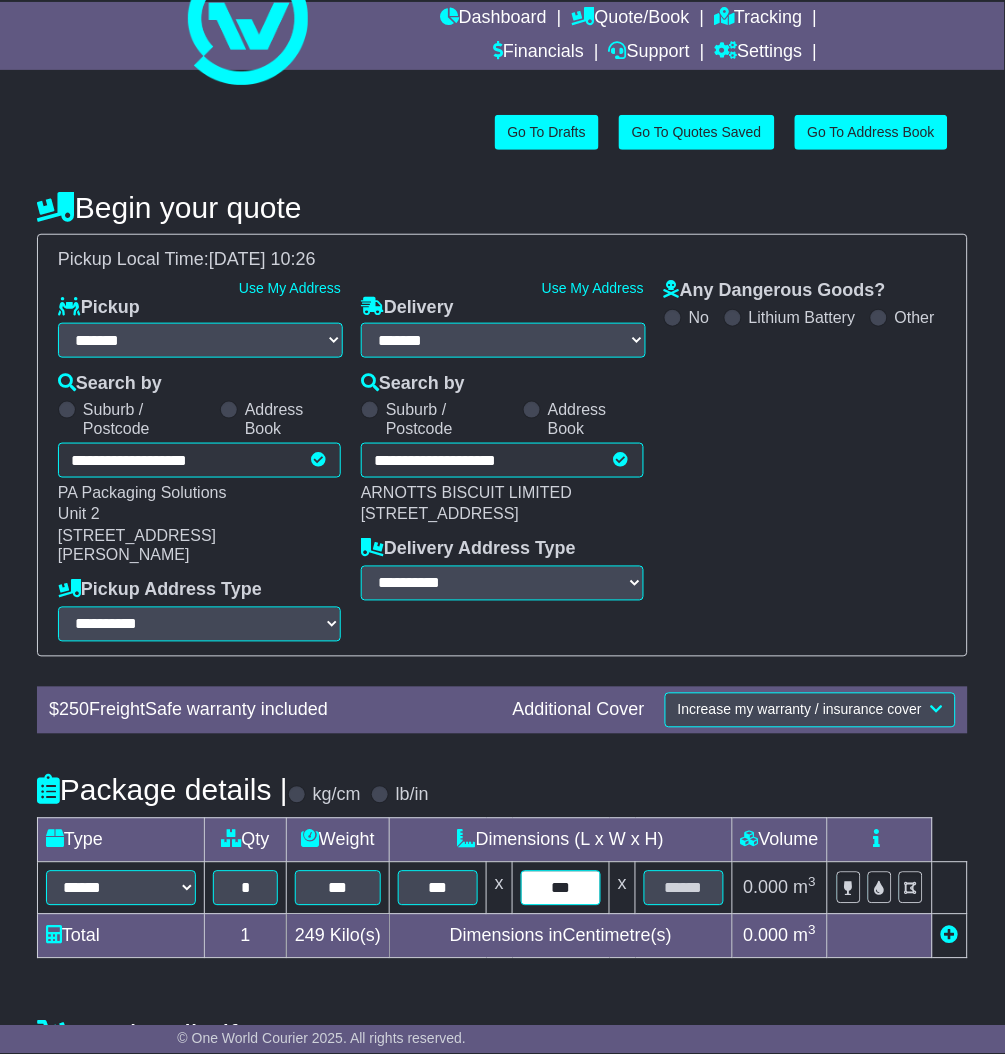 type on "***" 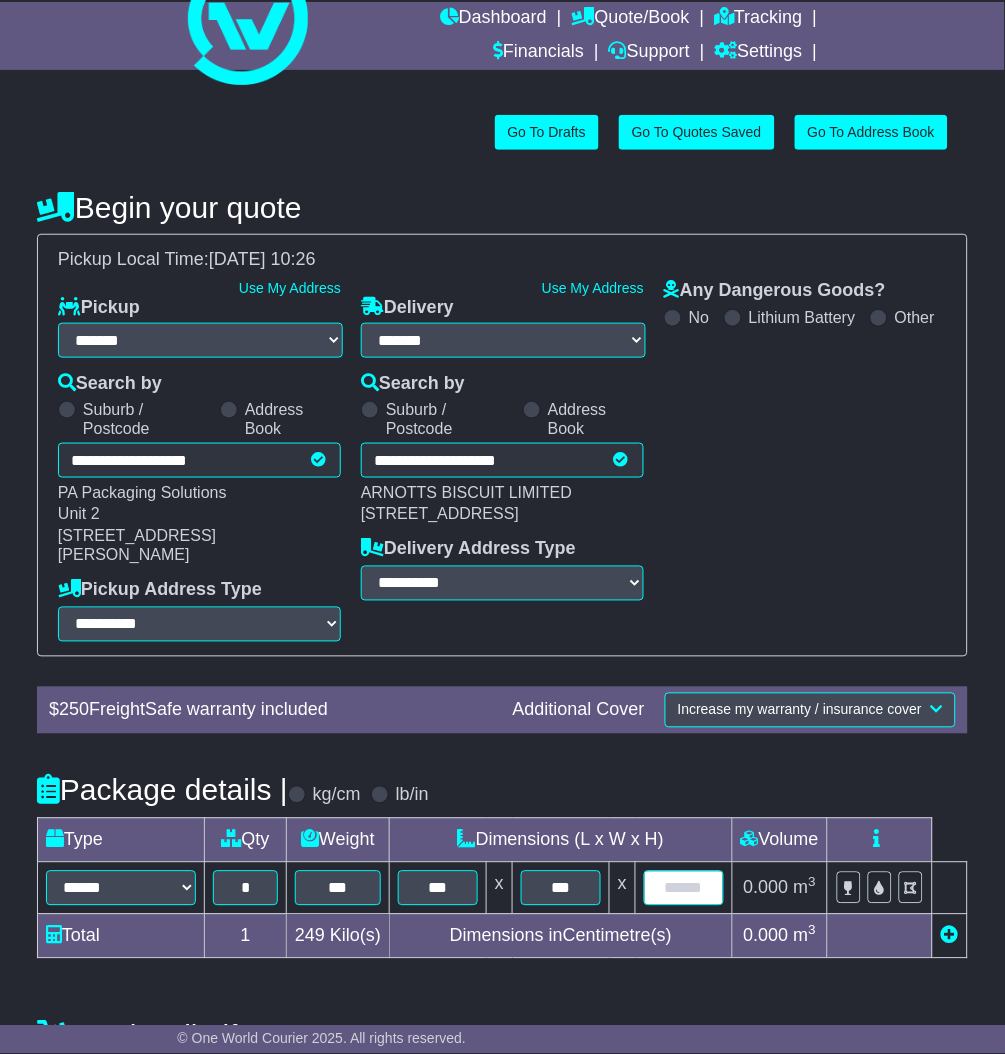 click at bounding box center [684, 888] 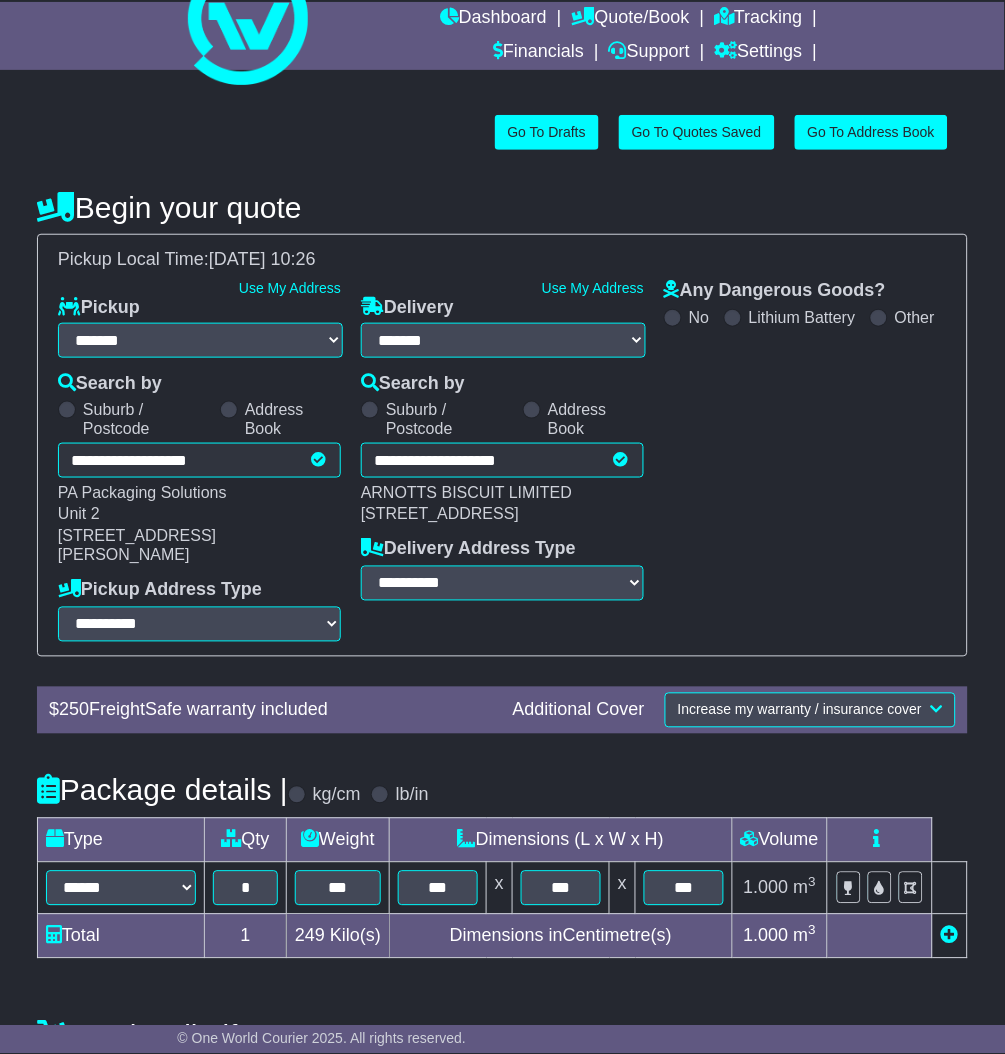 click on "**********" at bounding box center [502, 701] 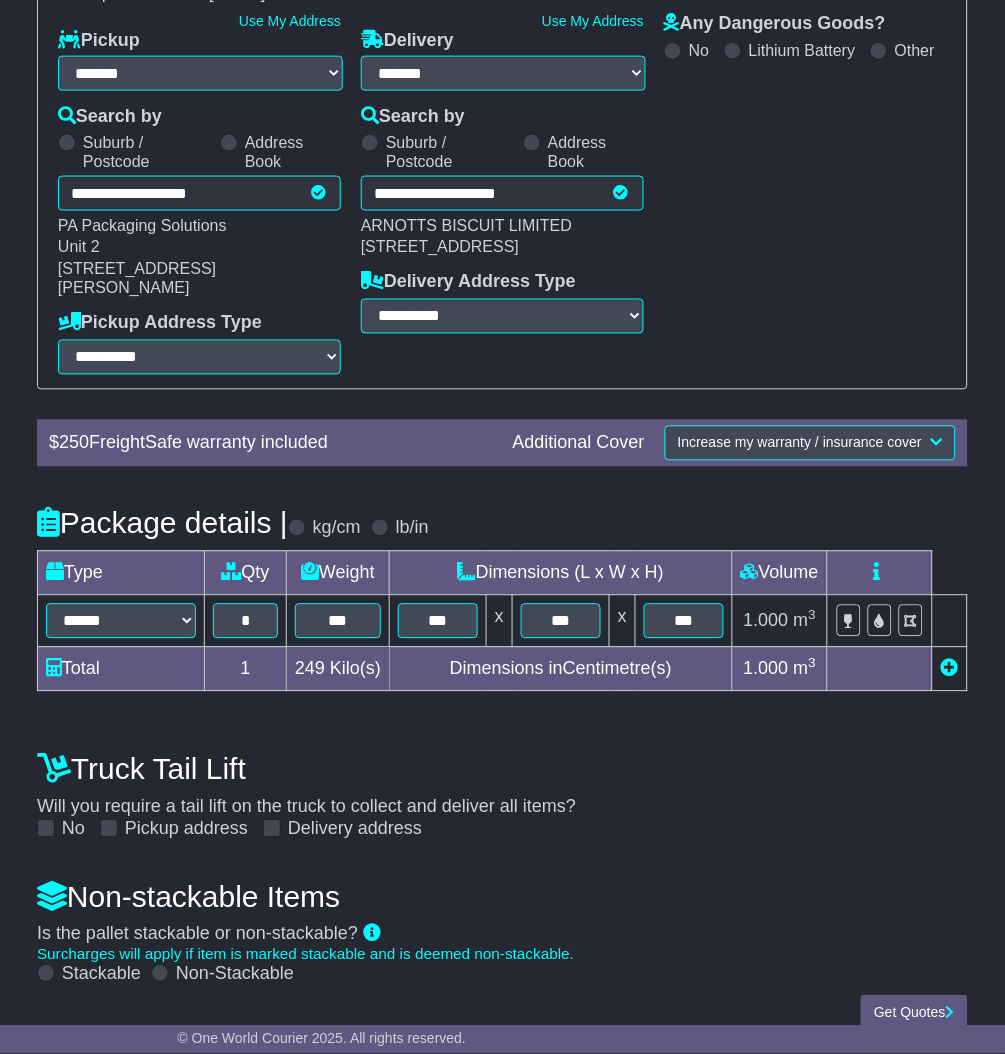 click at bounding box center (160, 974) 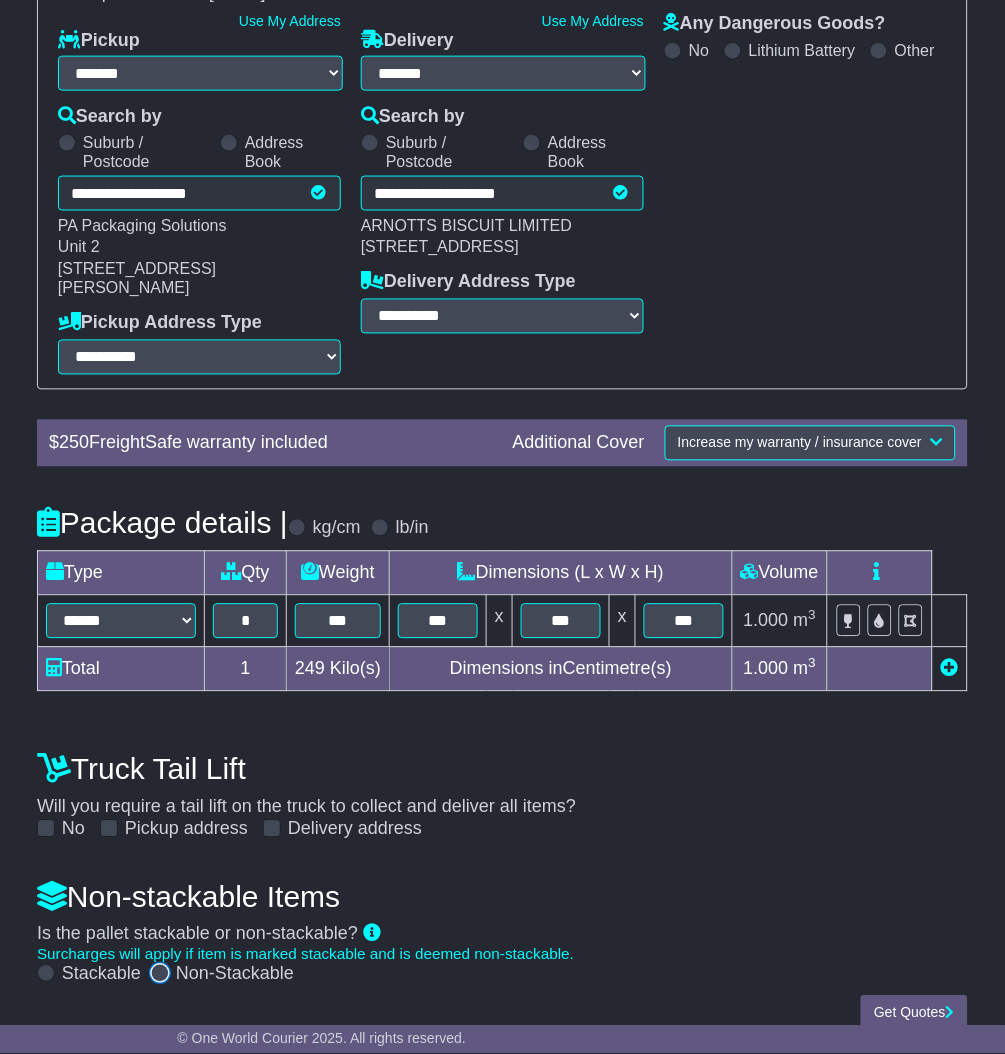 scroll, scrollTop: 333, scrollLeft: 0, axis: vertical 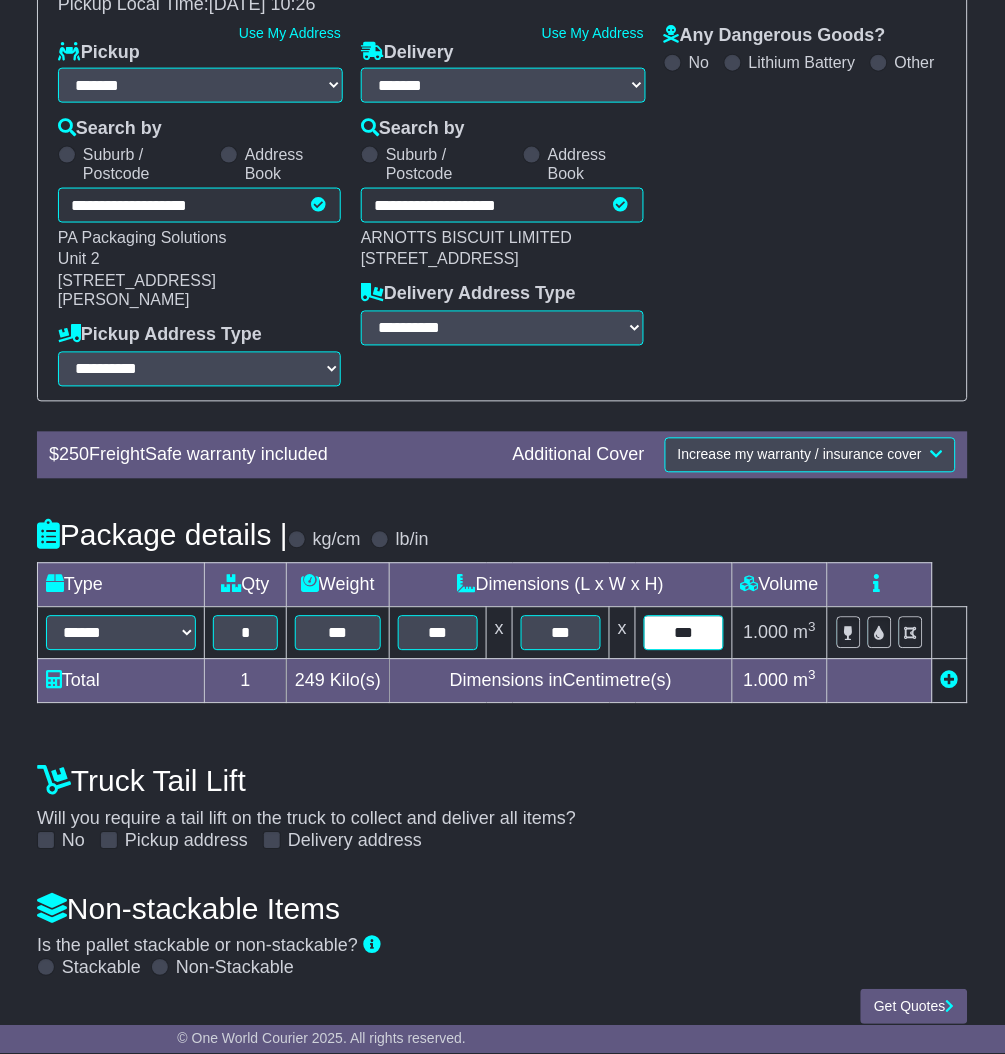 click on "***" at bounding box center (684, 633) 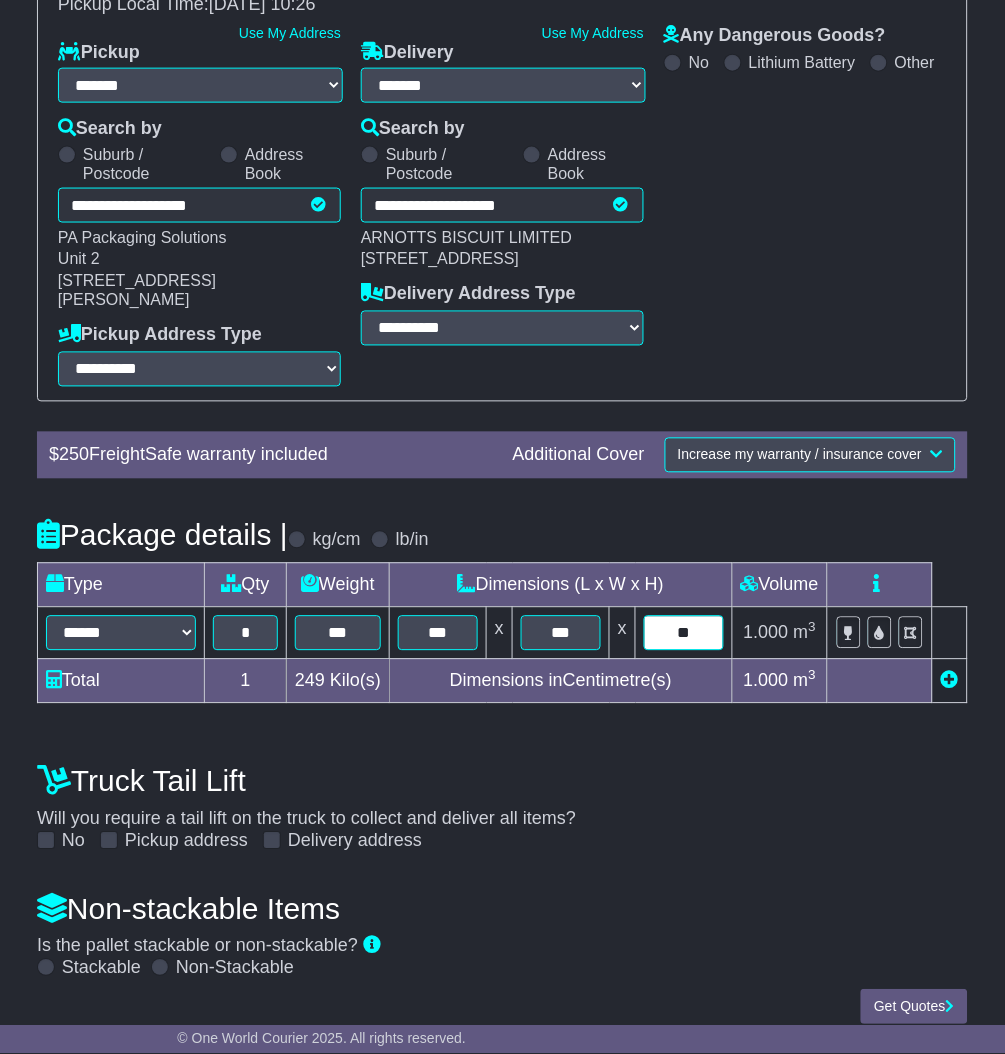 type on "**" 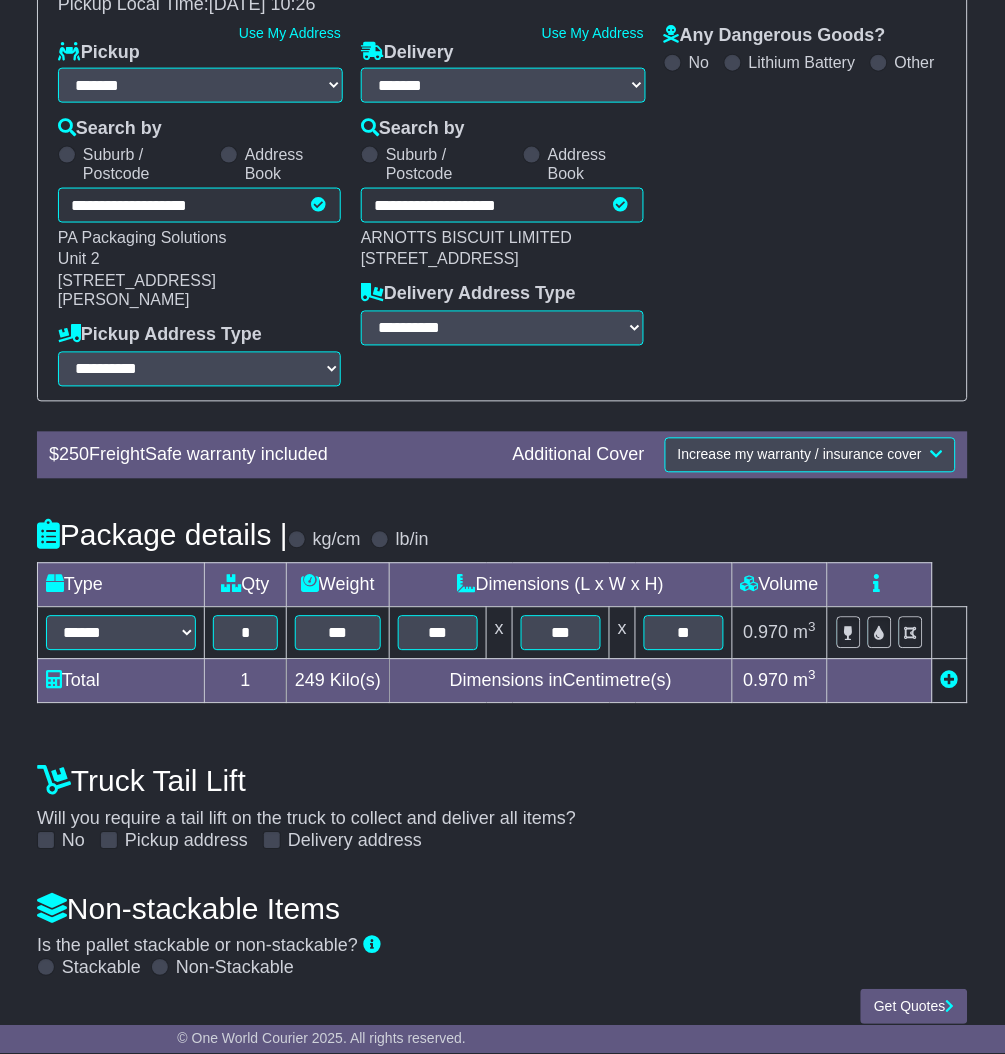 click on "Truck Tail Lift" at bounding box center [502, 781] 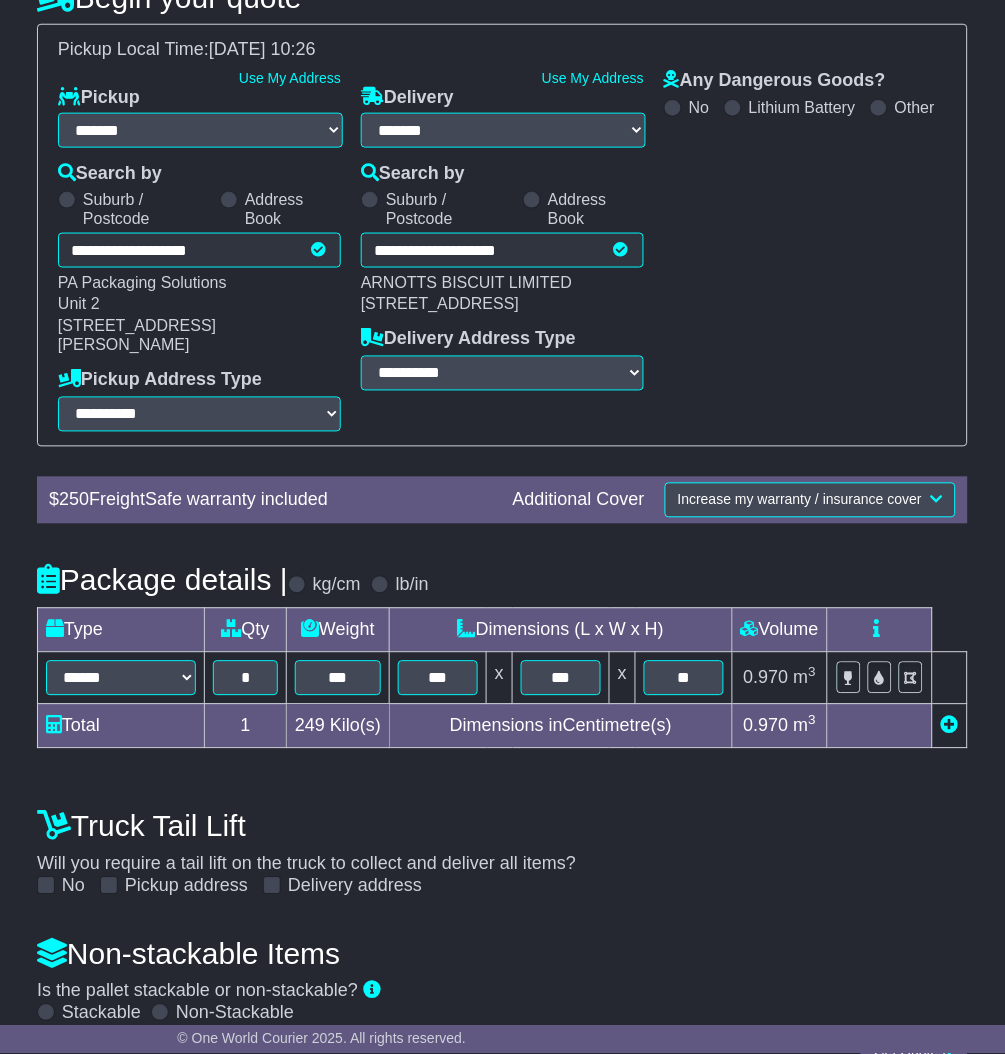 scroll, scrollTop: 333, scrollLeft: 0, axis: vertical 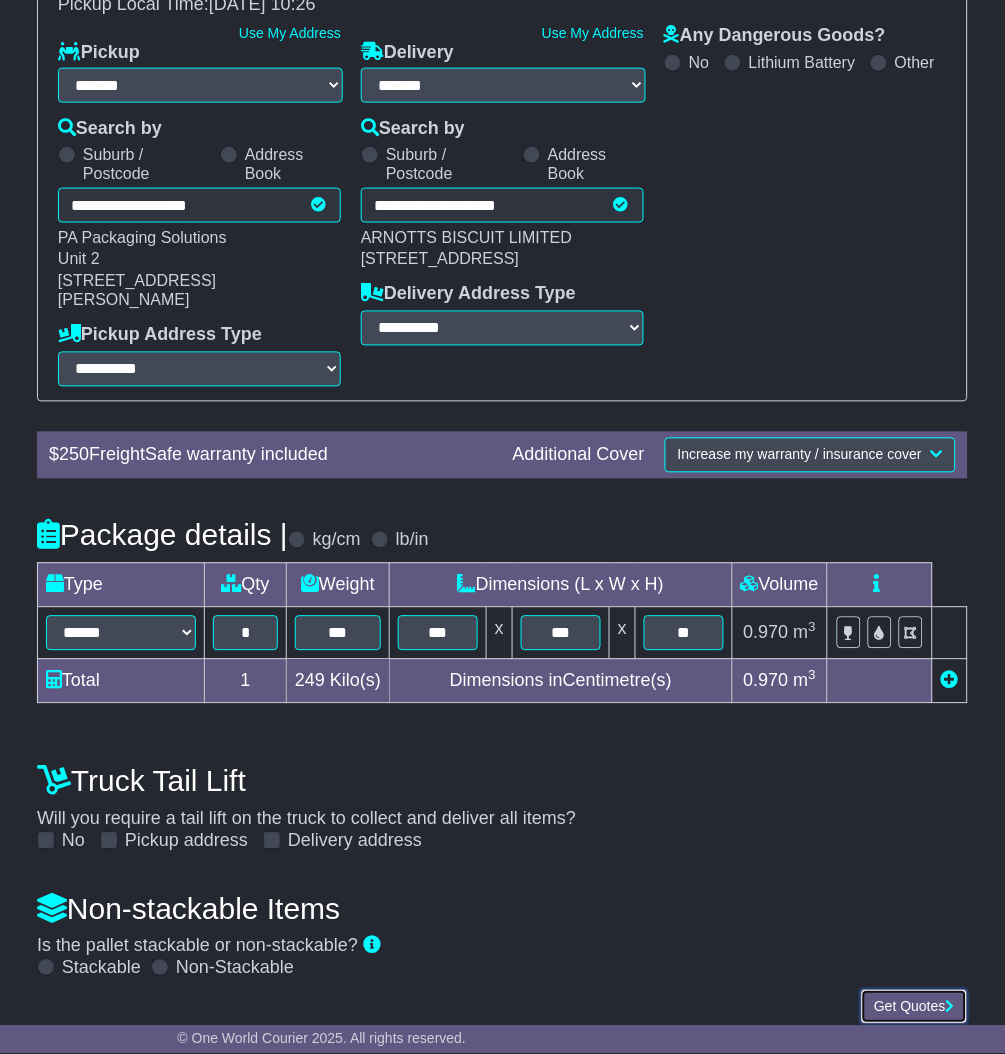 click on "Get Quotes" at bounding box center [914, 1007] 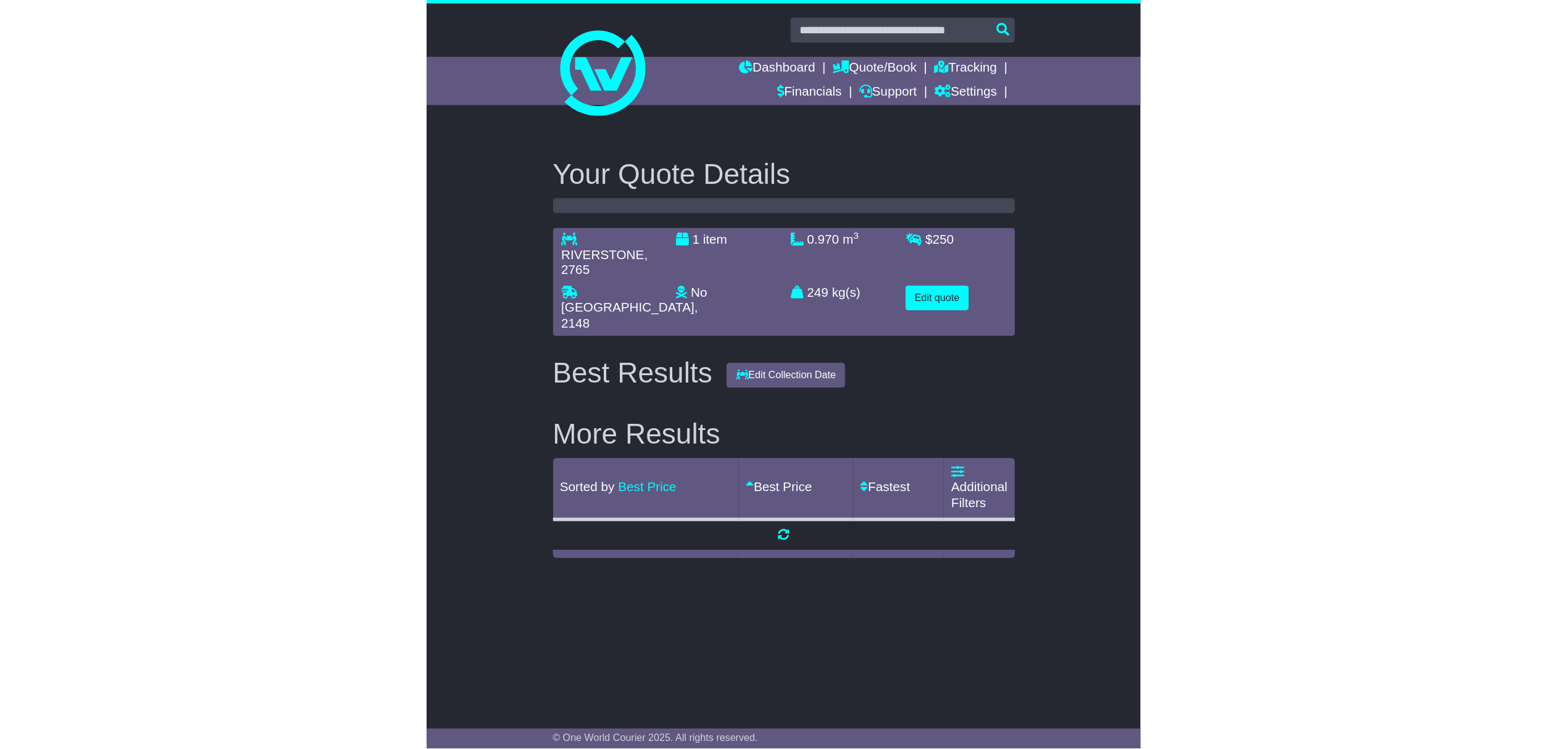 scroll, scrollTop: 0, scrollLeft: 0, axis: both 